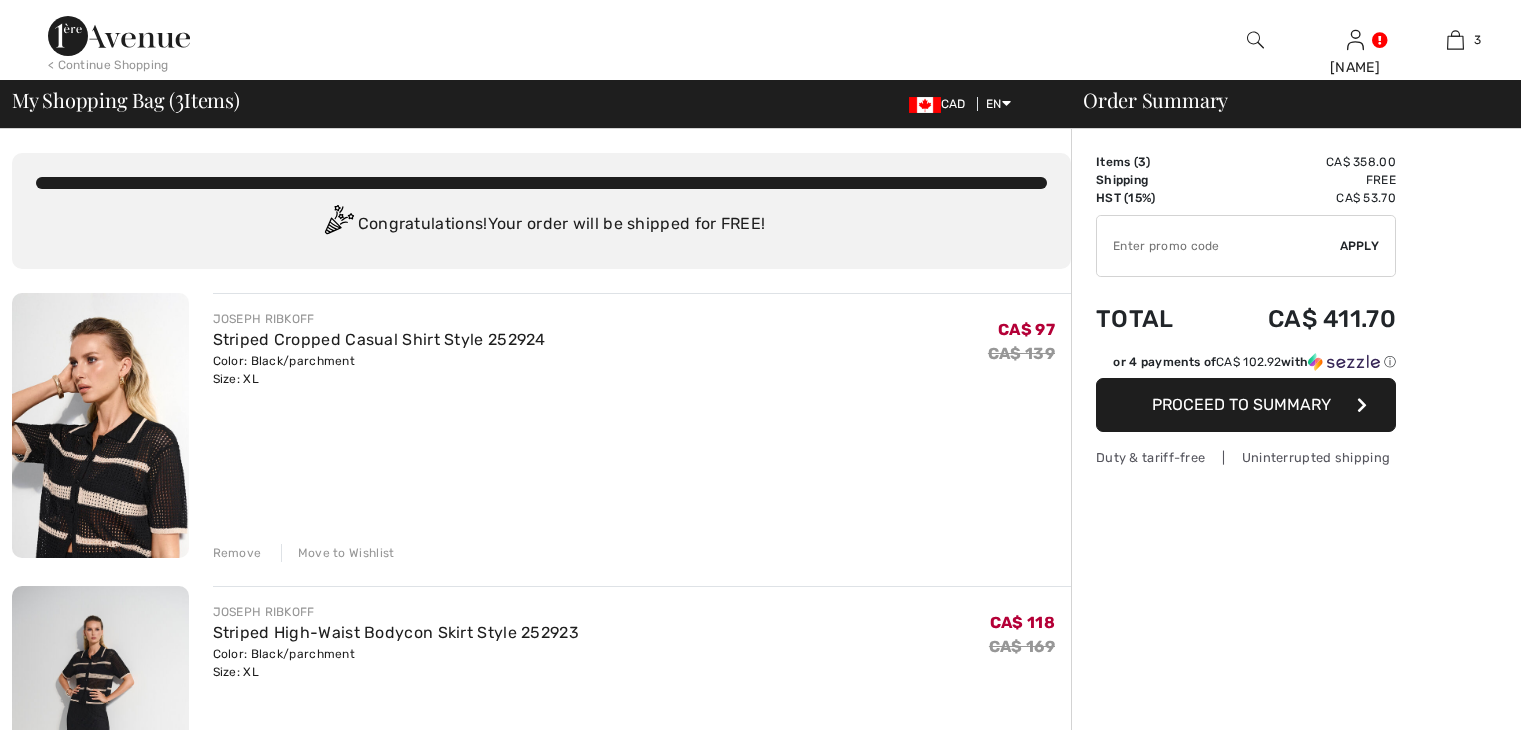 scroll, scrollTop: 0, scrollLeft: 0, axis: both 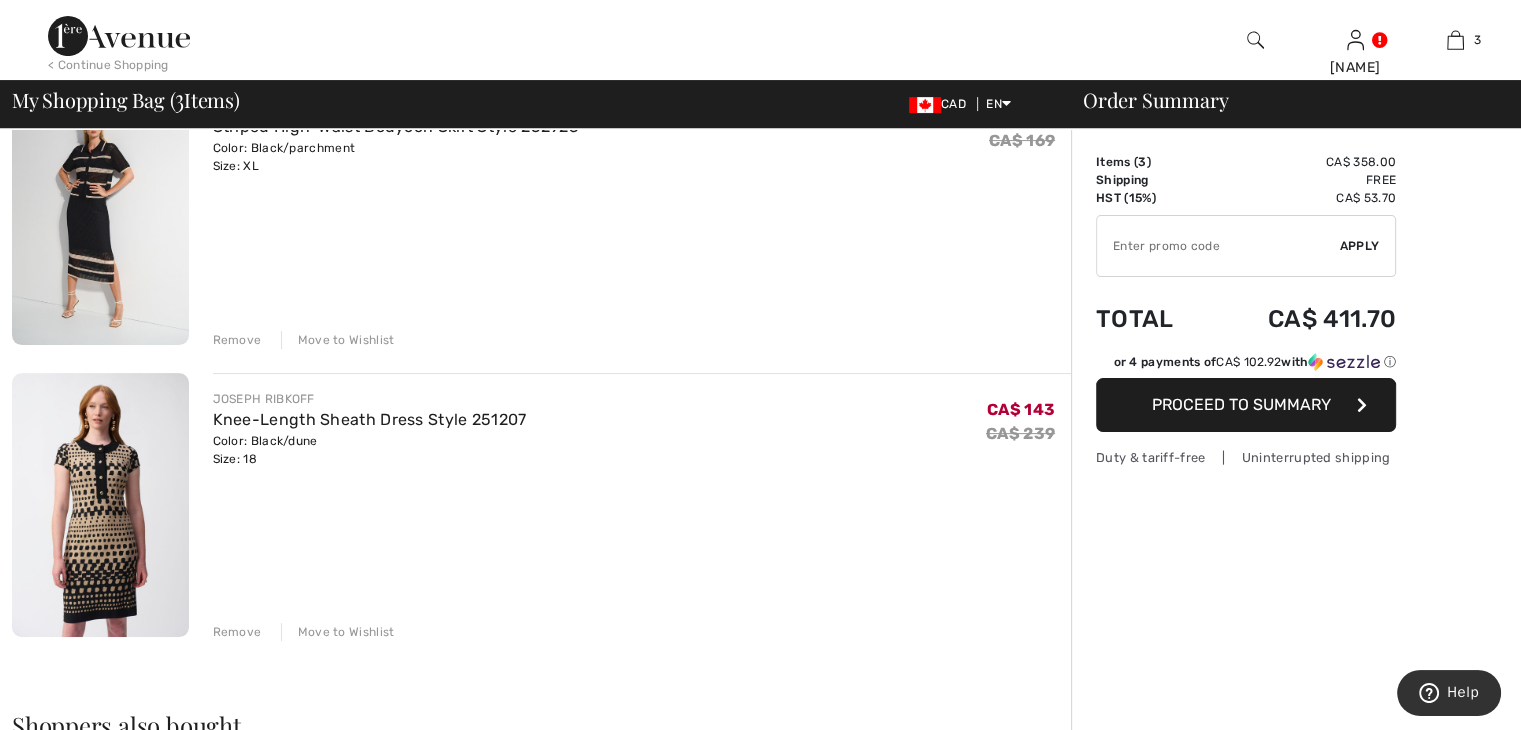 click at bounding box center [100, 505] 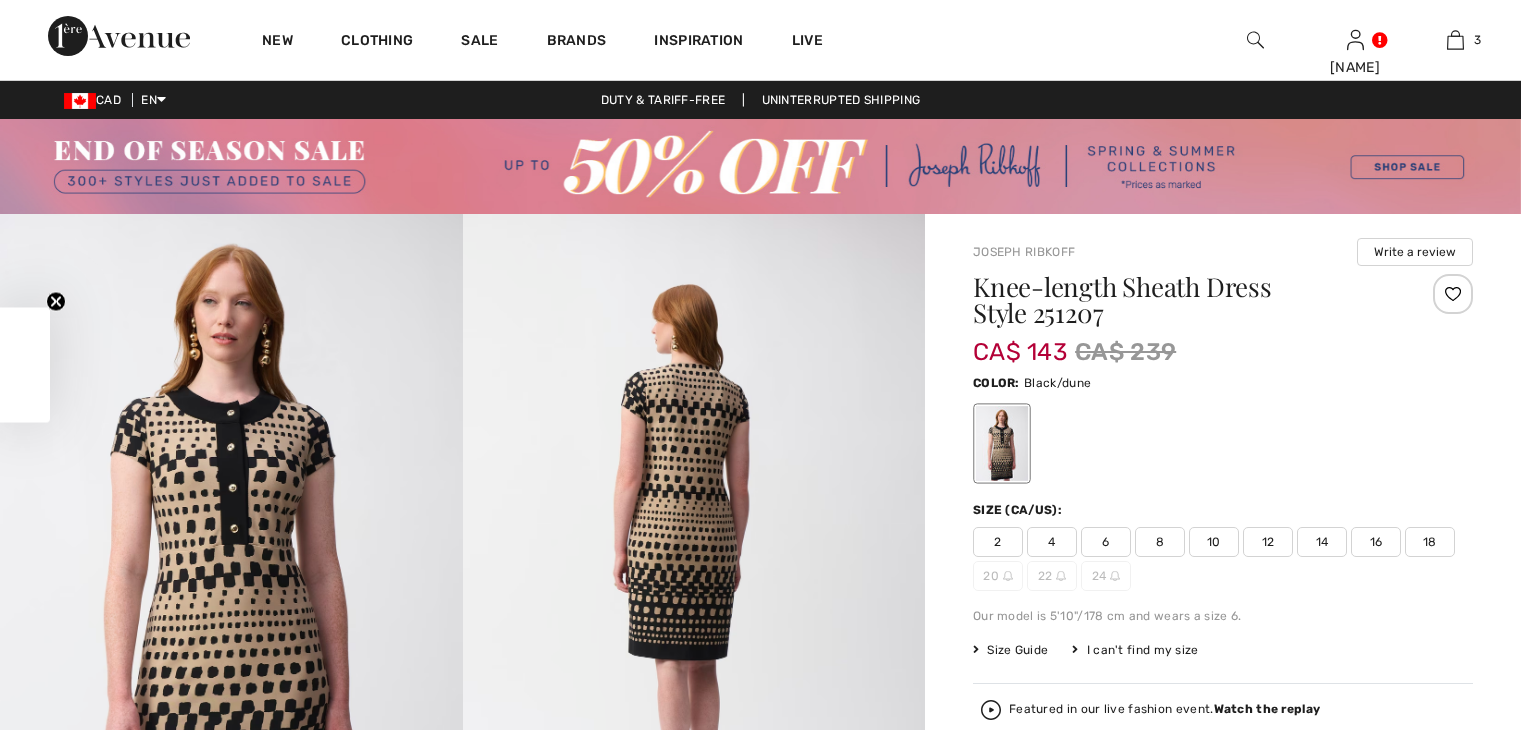scroll, scrollTop: 0, scrollLeft: 0, axis: both 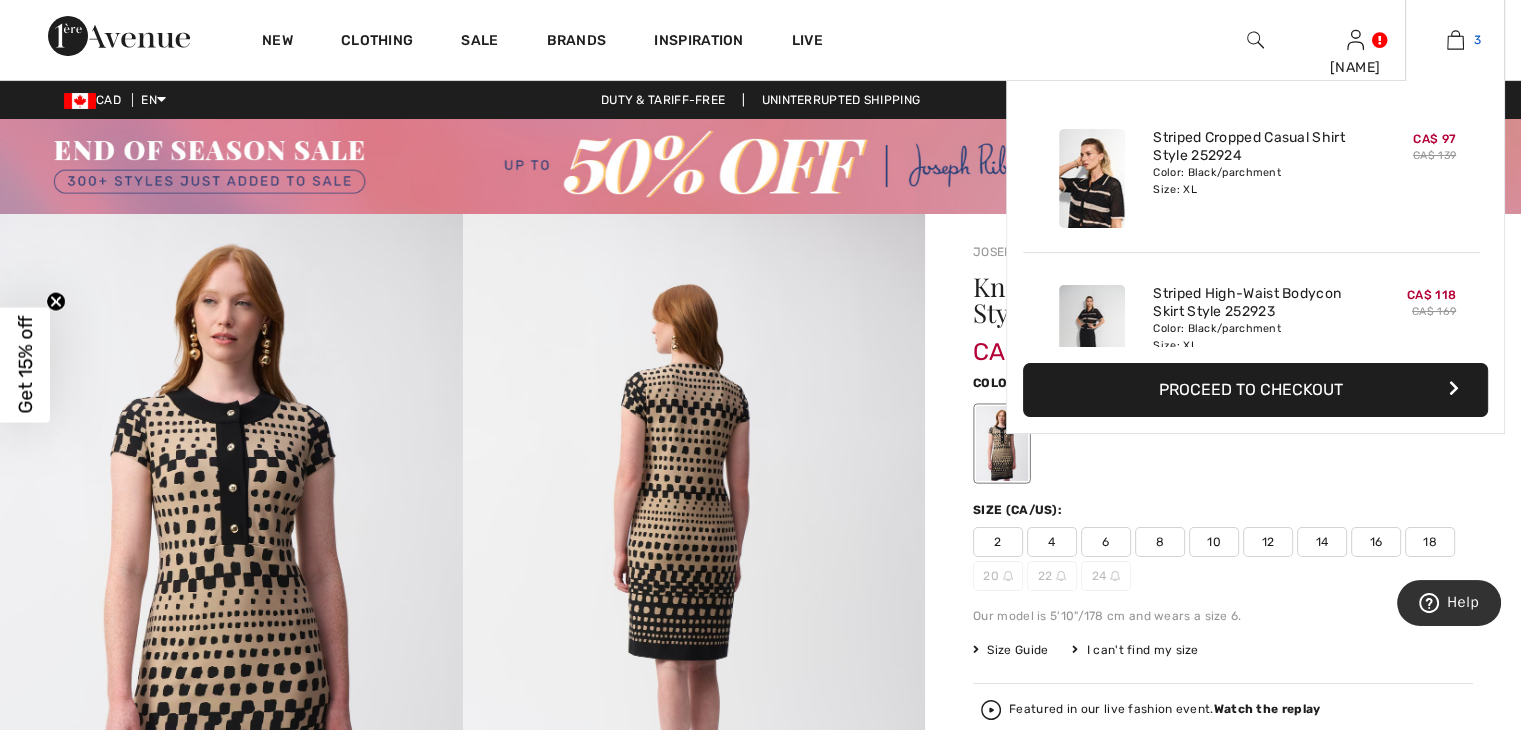 click at bounding box center [1455, 40] 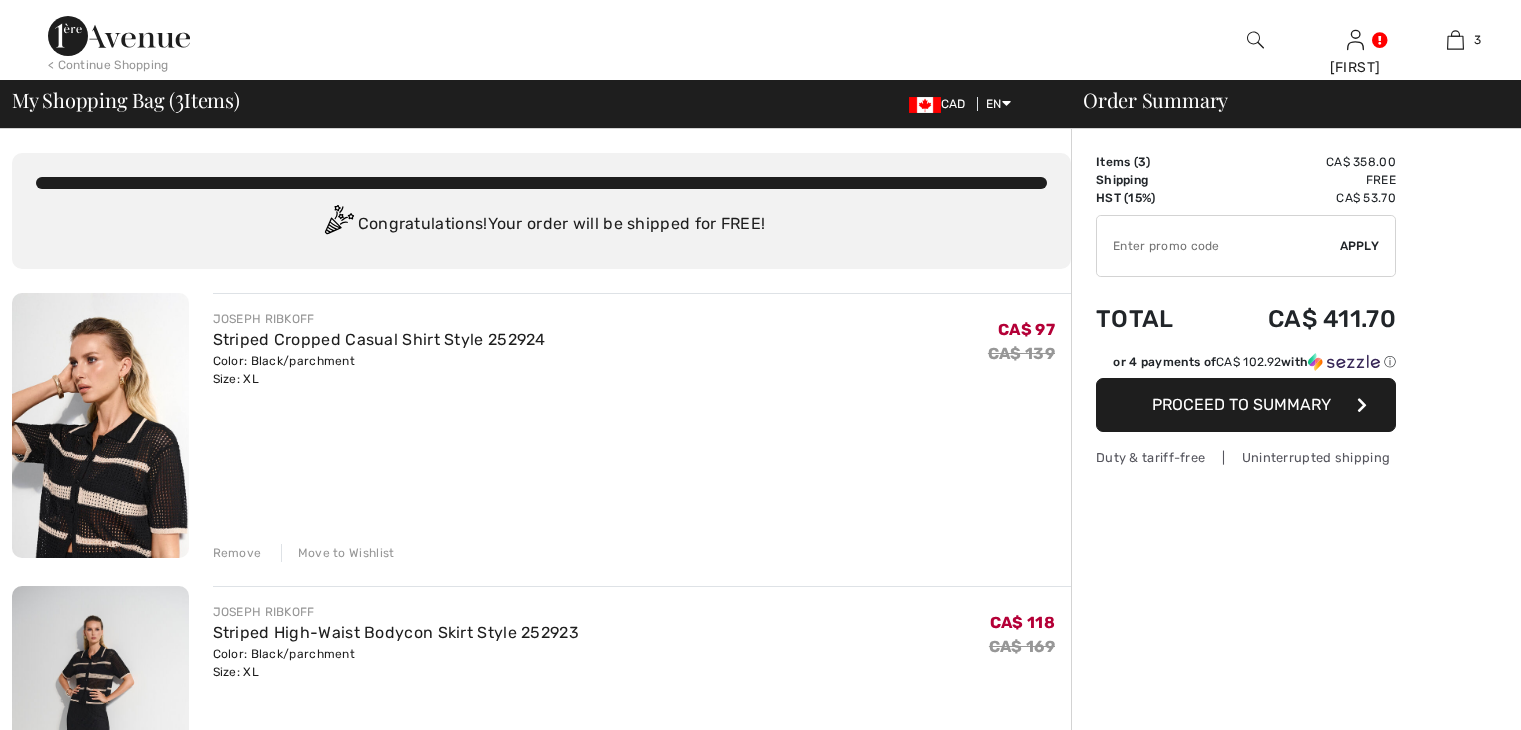 scroll, scrollTop: 0, scrollLeft: 0, axis: both 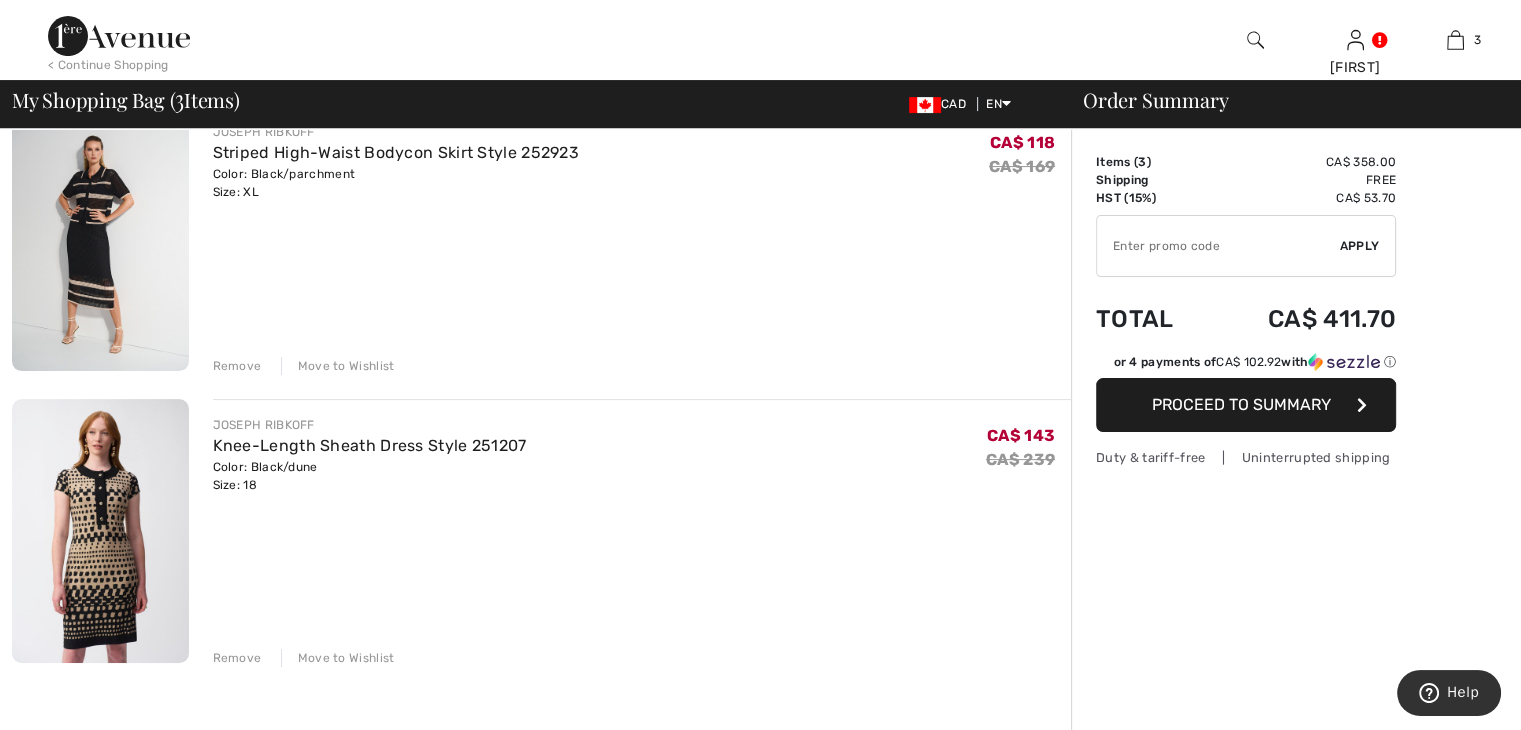 click on "Color: Black/dune
Size: 18" at bounding box center [370, 476] 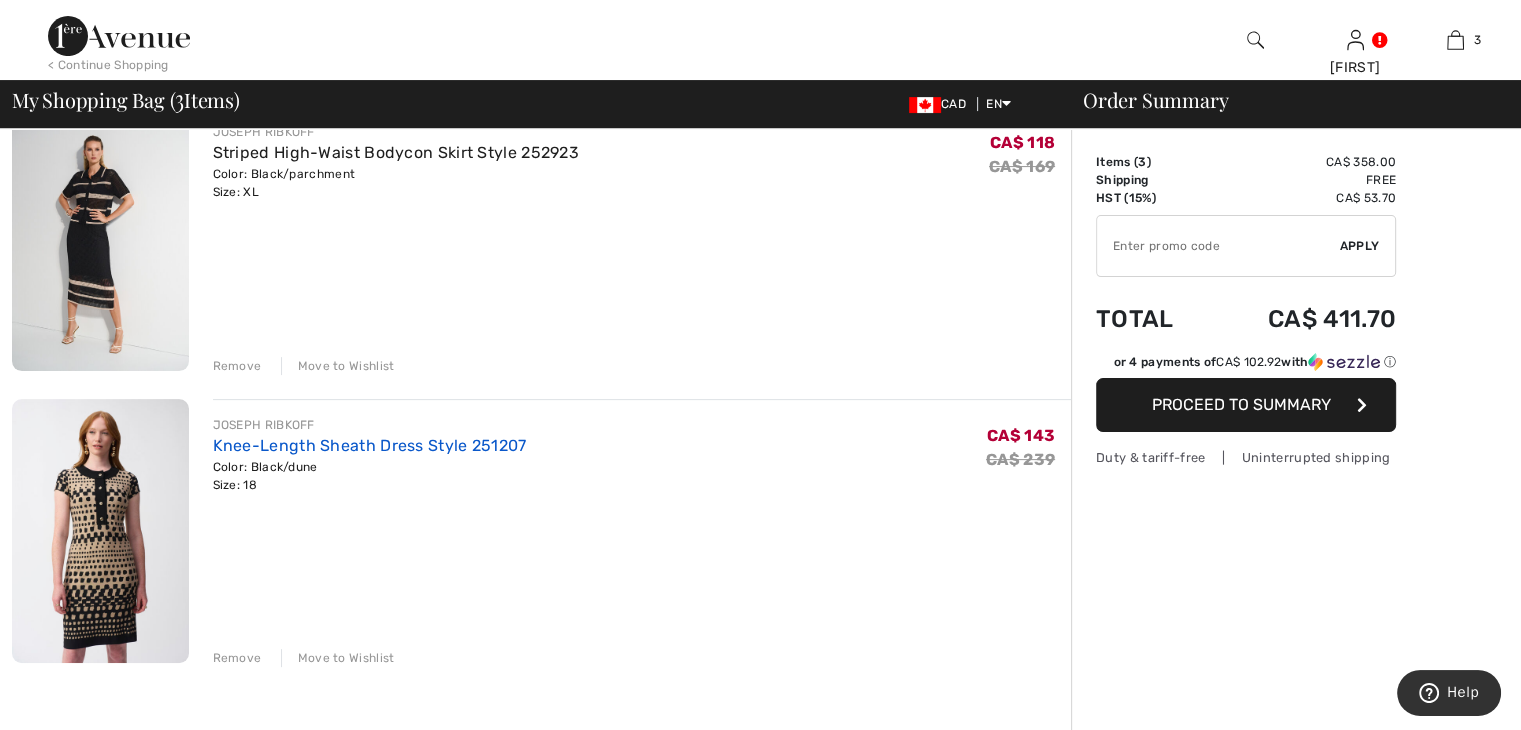 click on "Knee-Length Sheath Dress Style 251207" at bounding box center [370, 445] 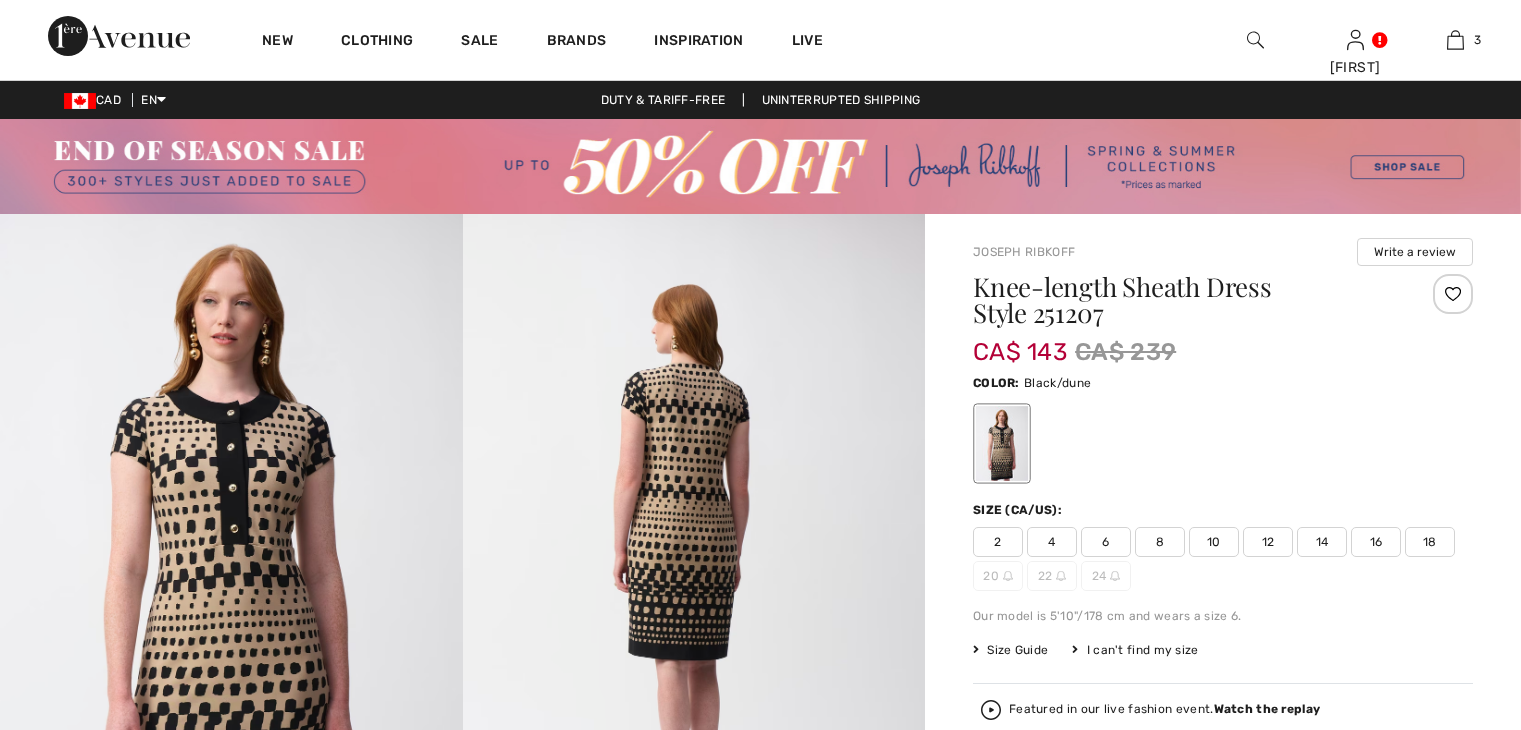 scroll, scrollTop: 0, scrollLeft: 0, axis: both 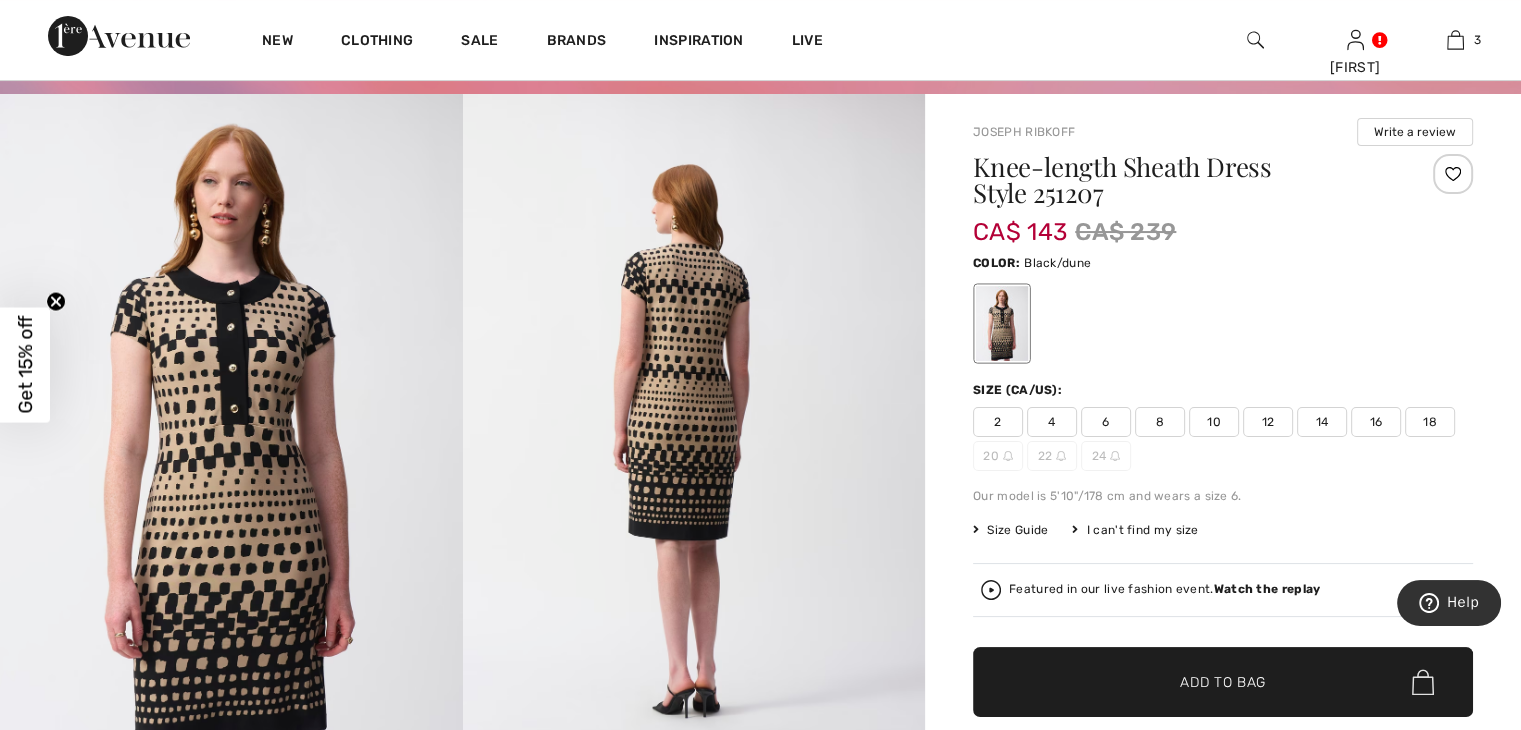 click at bounding box center [231, 440] 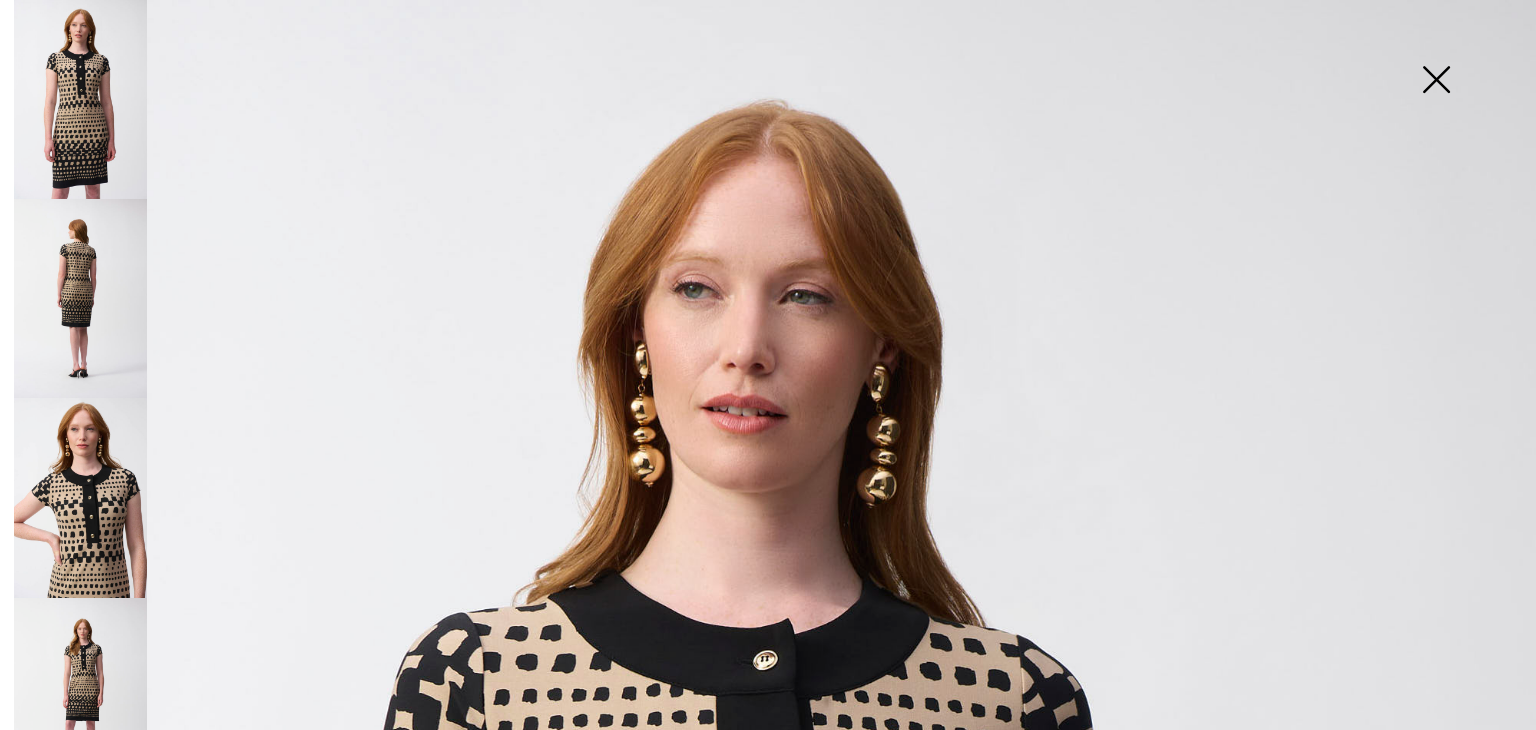 click at bounding box center (768, 1151) 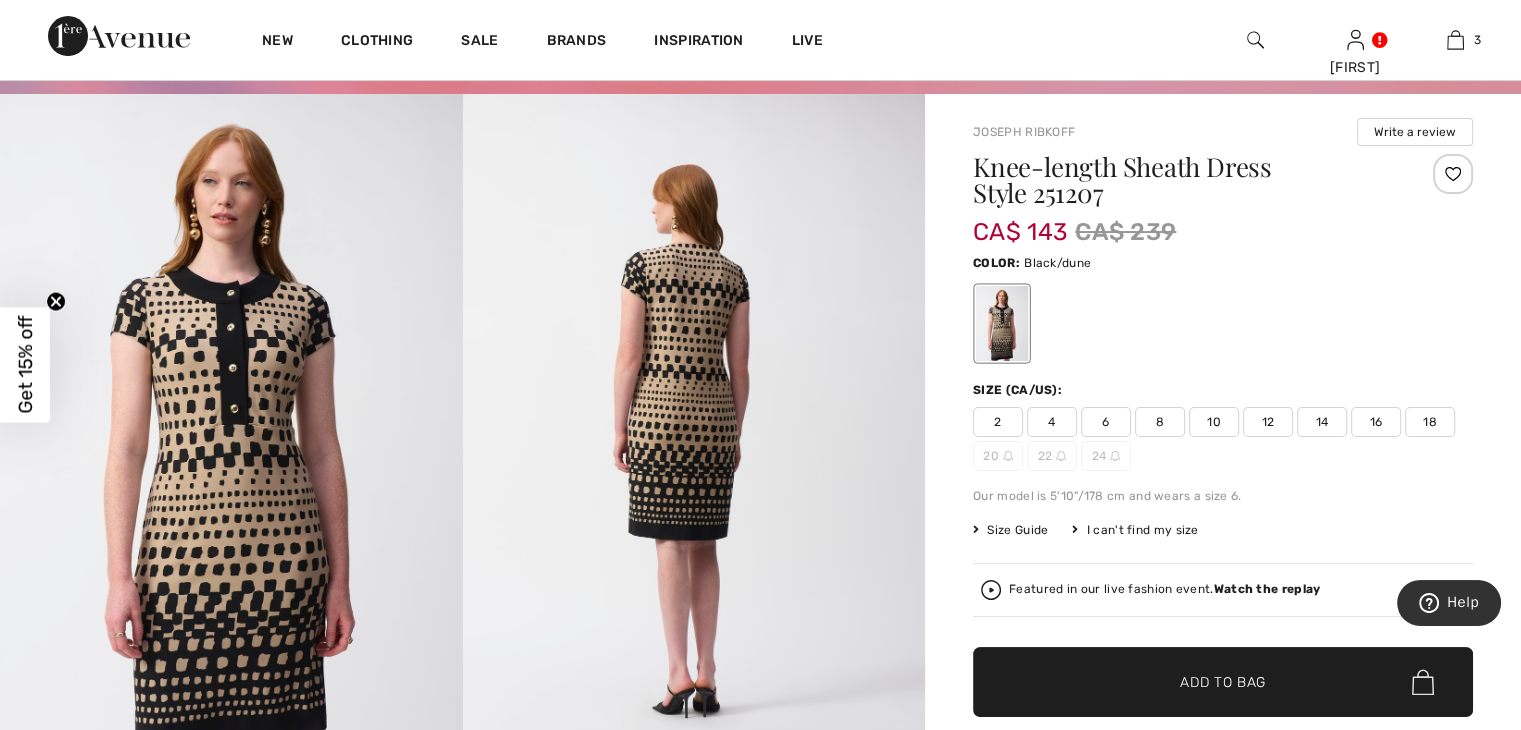 click at bounding box center (231, 440) 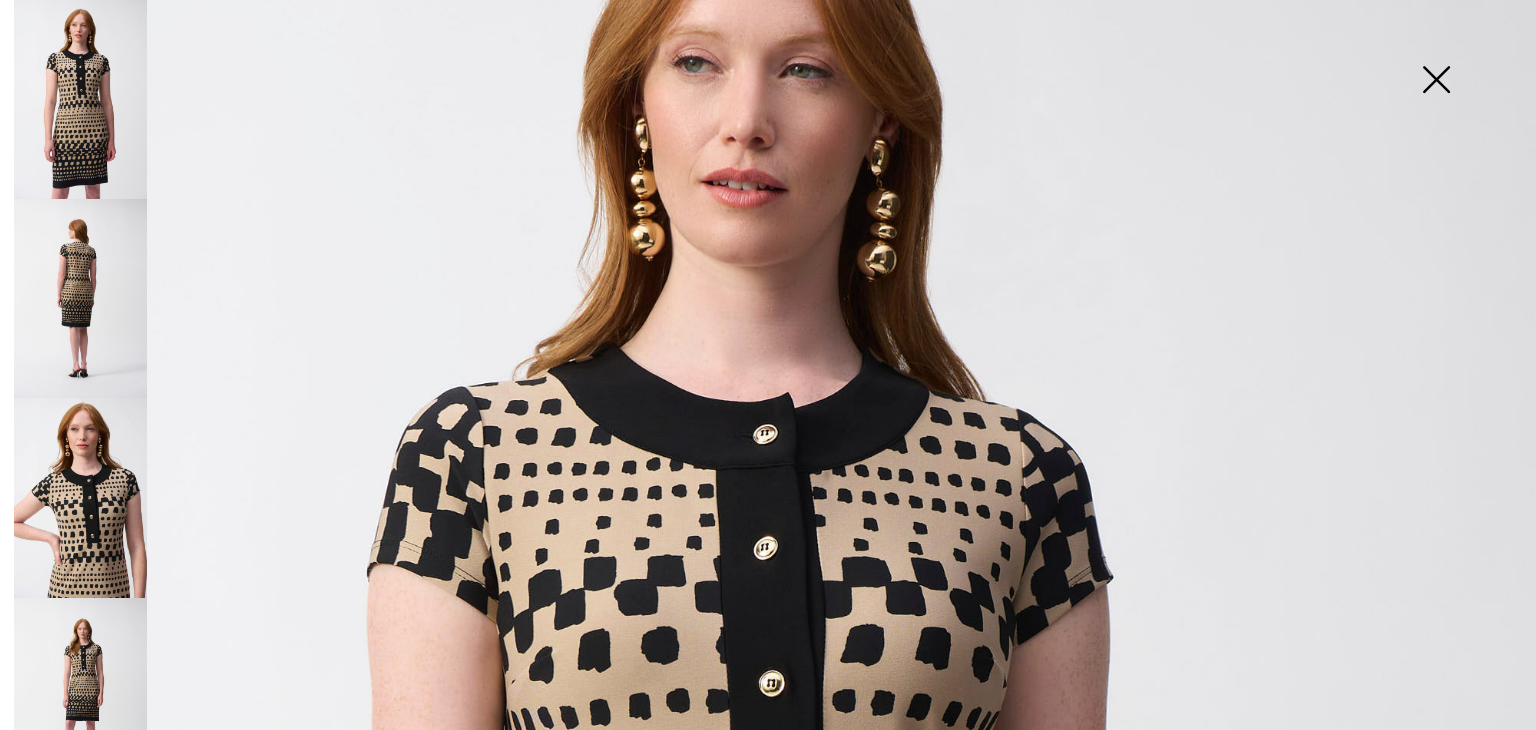 scroll, scrollTop: 320, scrollLeft: 0, axis: vertical 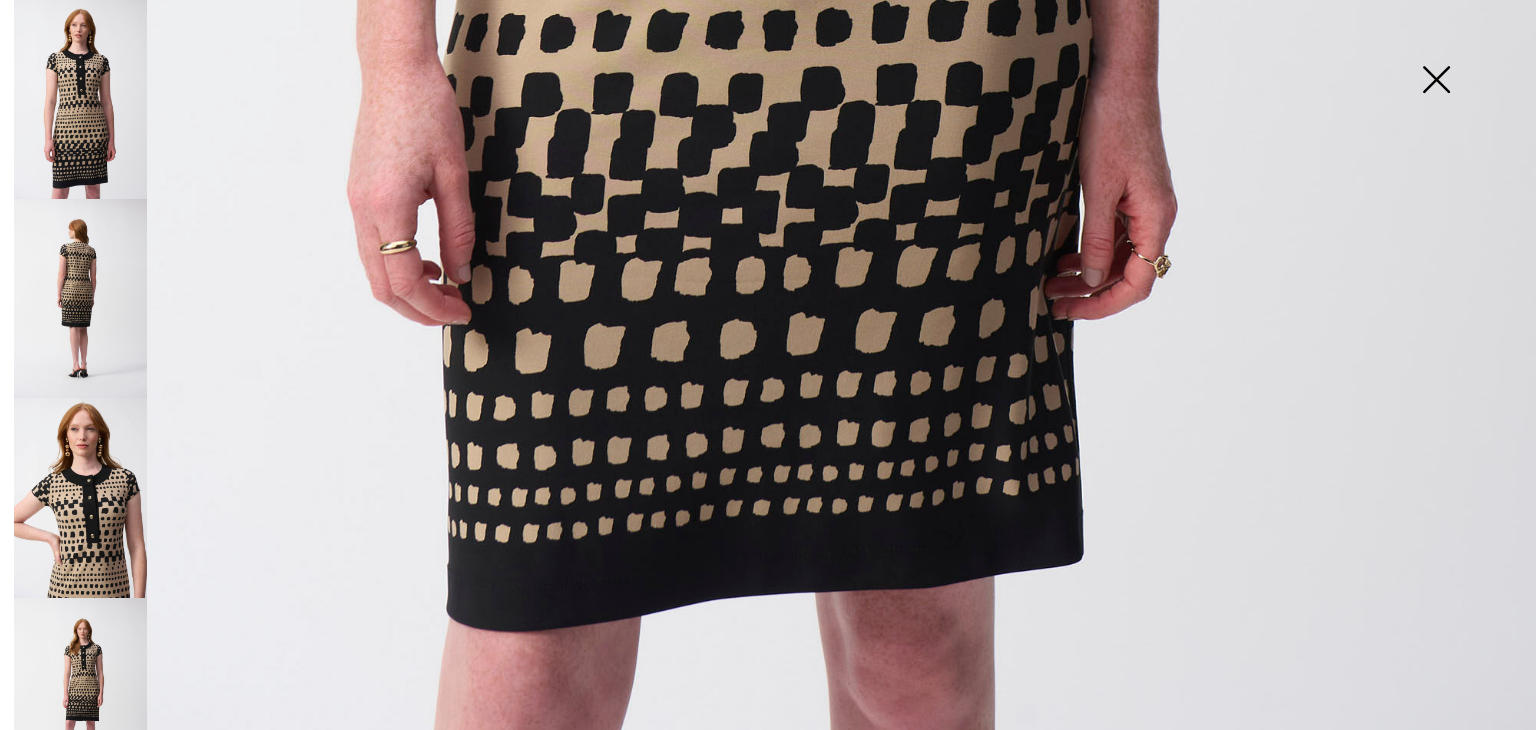 click at bounding box center (80, 497) 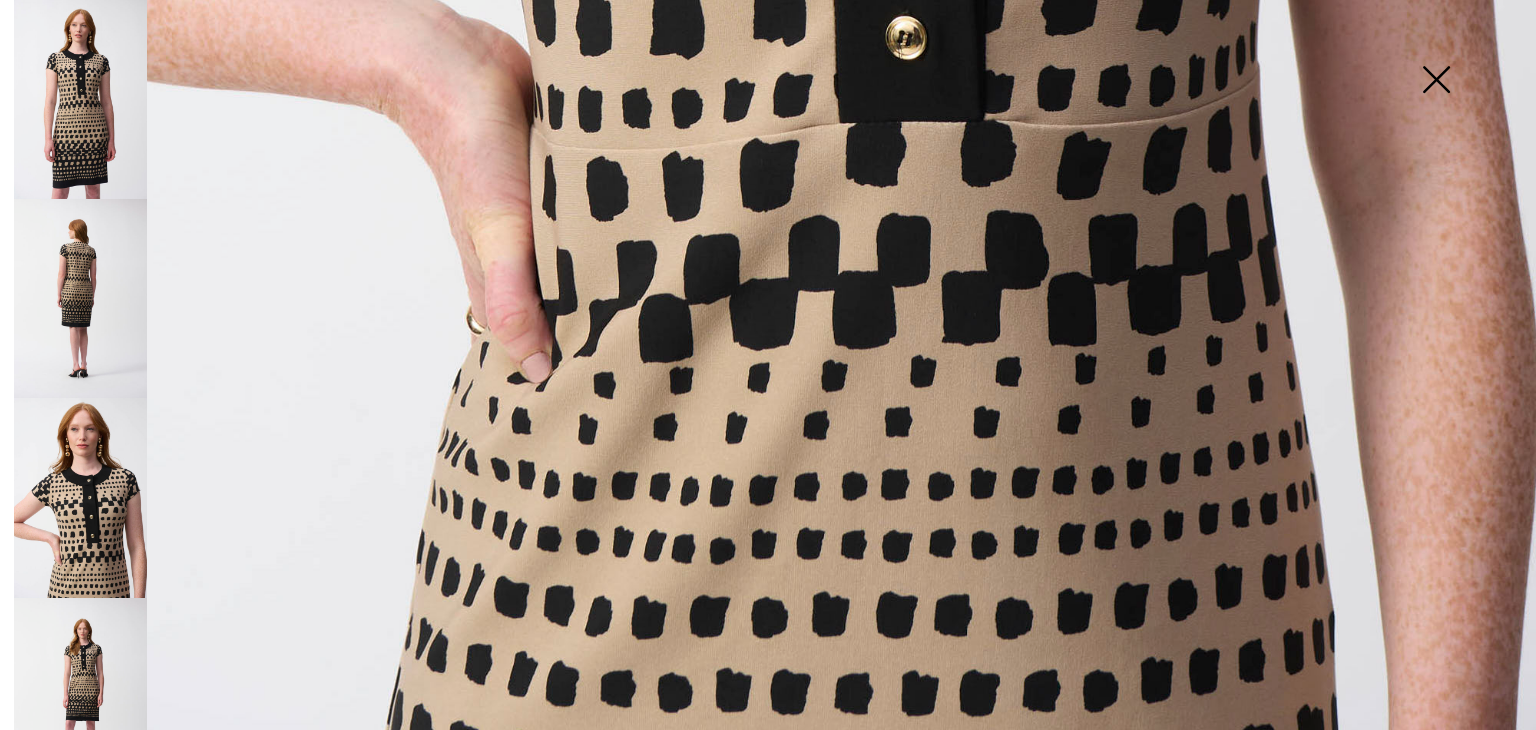 click at bounding box center (80, 298) 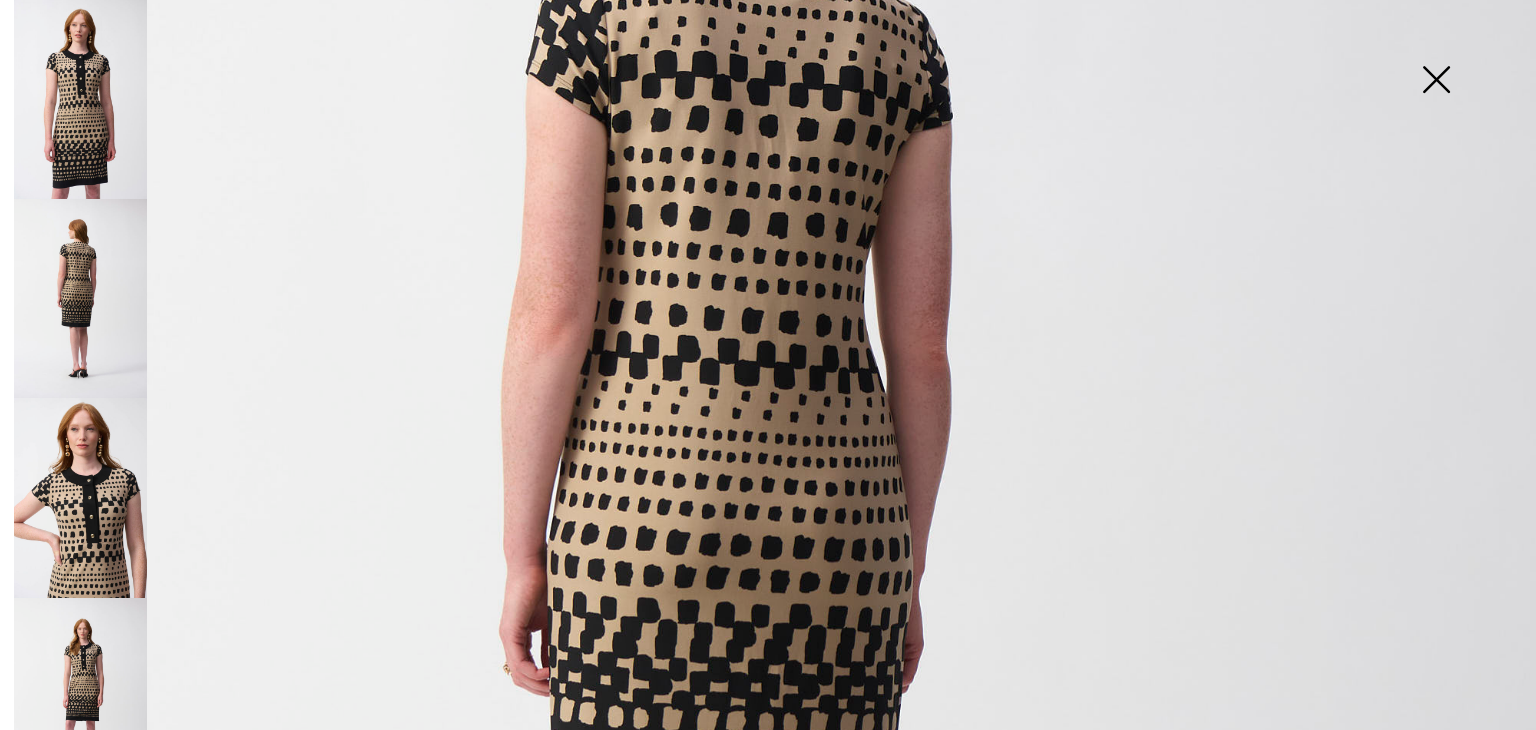 scroll, scrollTop: 523, scrollLeft: 0, axis: vertical 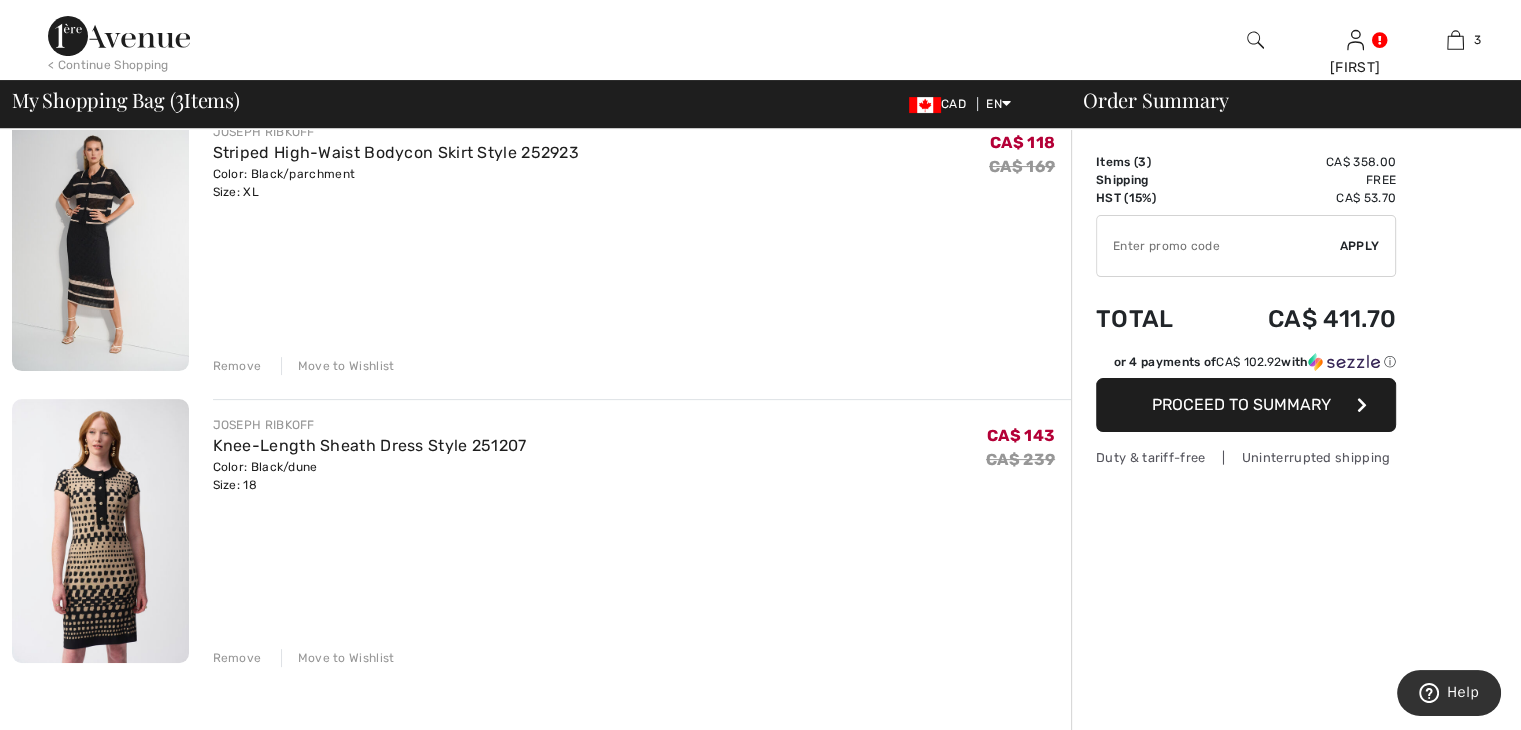 click on "Proceed to Summary" at bounding box center (1241, 404) 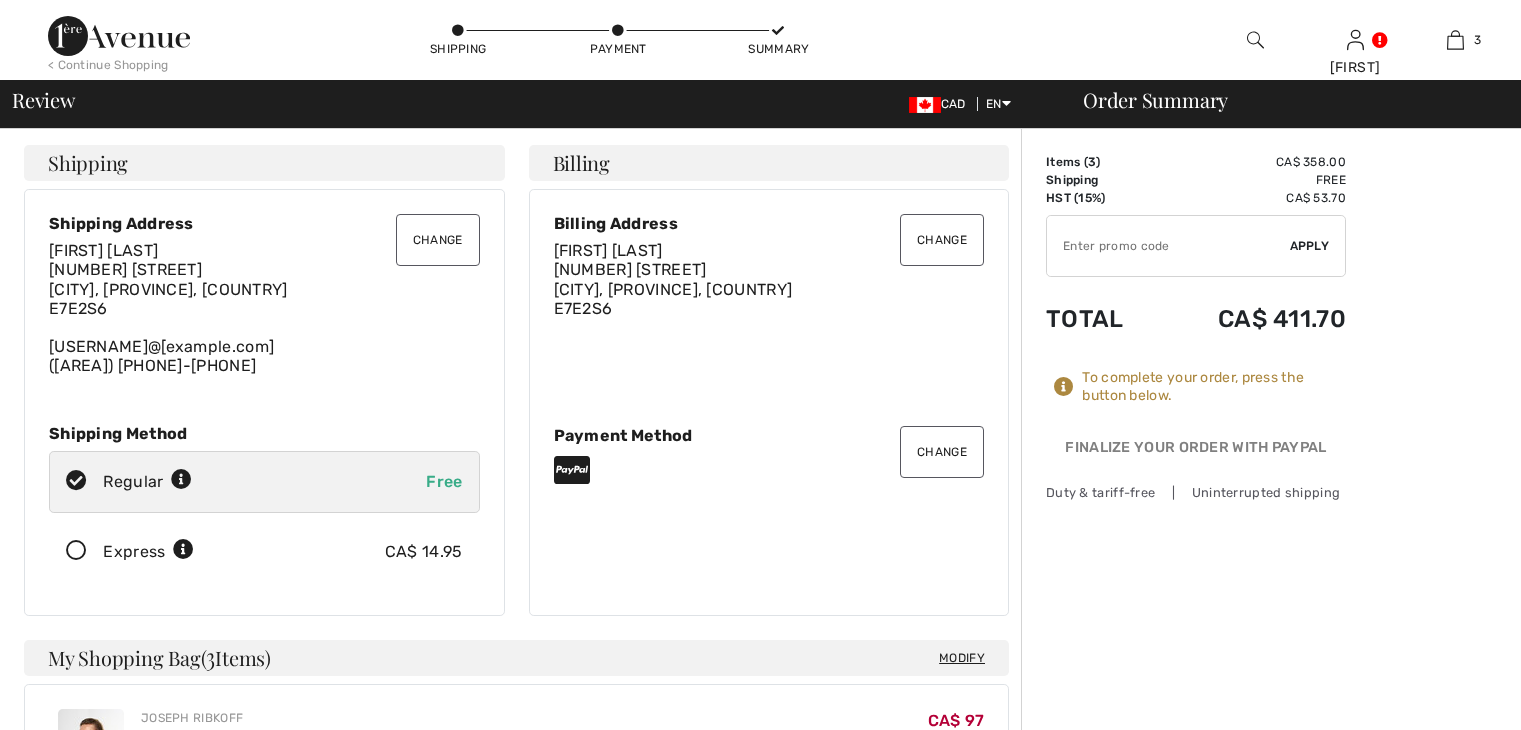 scroll, scrollTop: 0, scrollLeft: 0, axis: both 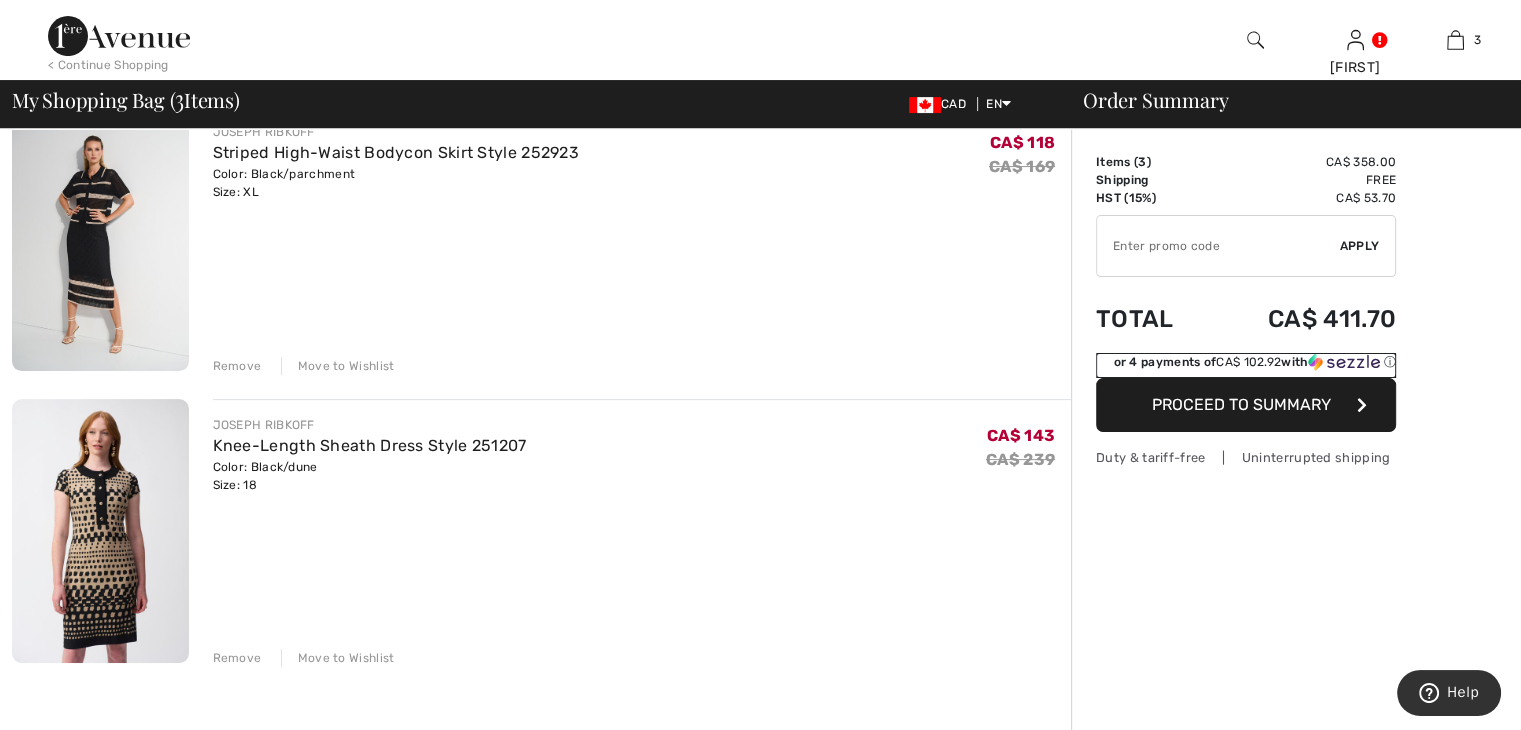 click on "or 4 payments of  CA$ 102.92  with    ⓘ" at bounding box center [1254, 362] 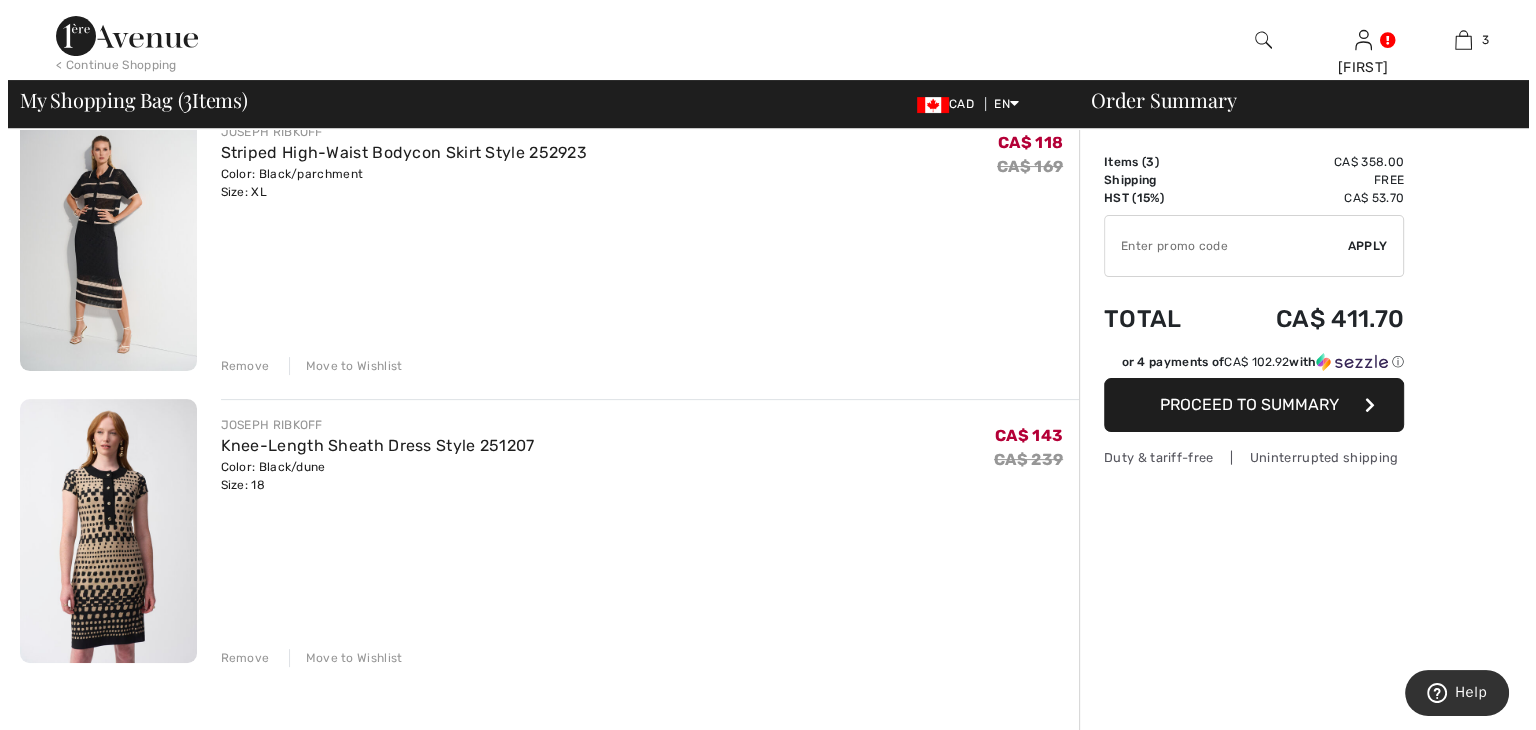 scroll, scrollTop: 0, scrollLeft: 0, axis: both 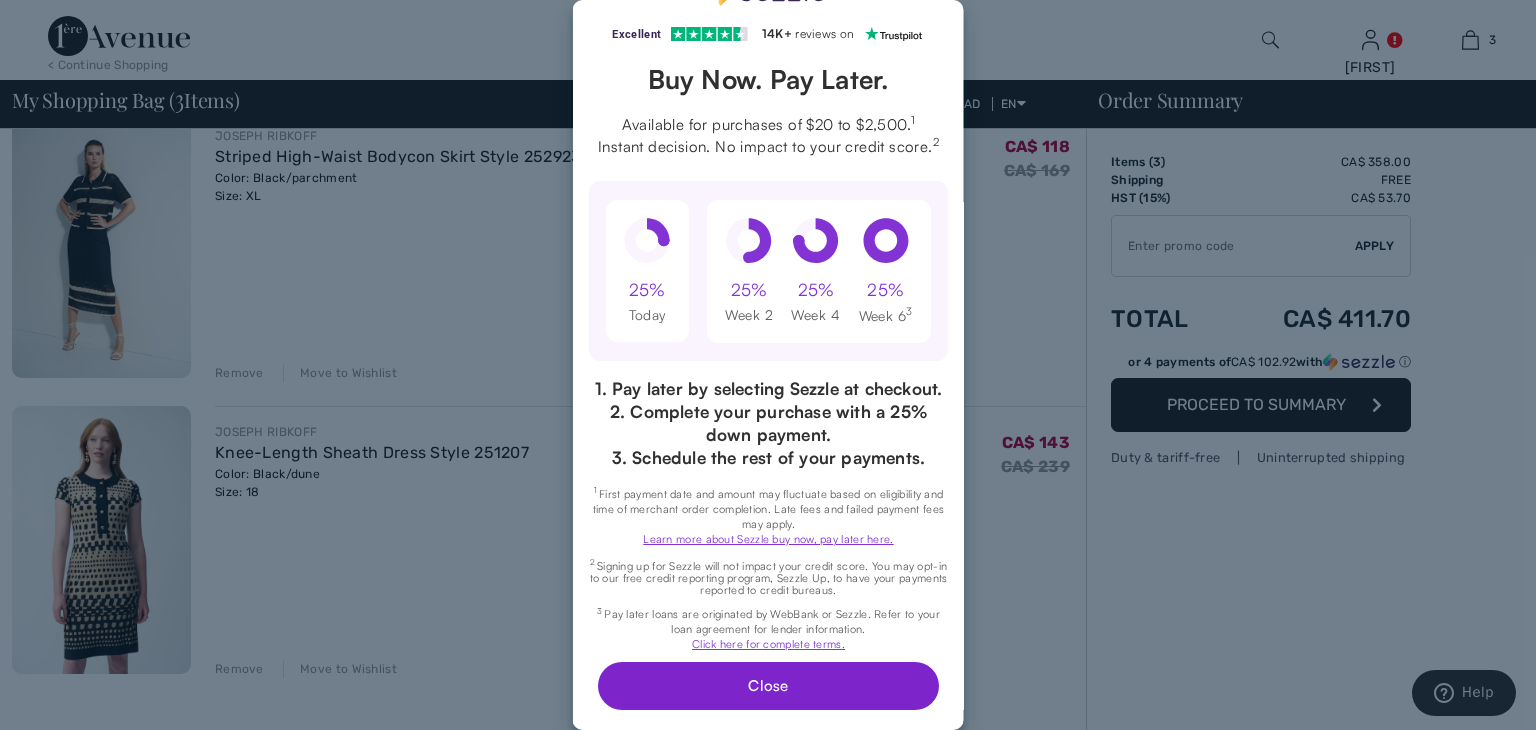 click on "Close" at bounding box center [767, 686] 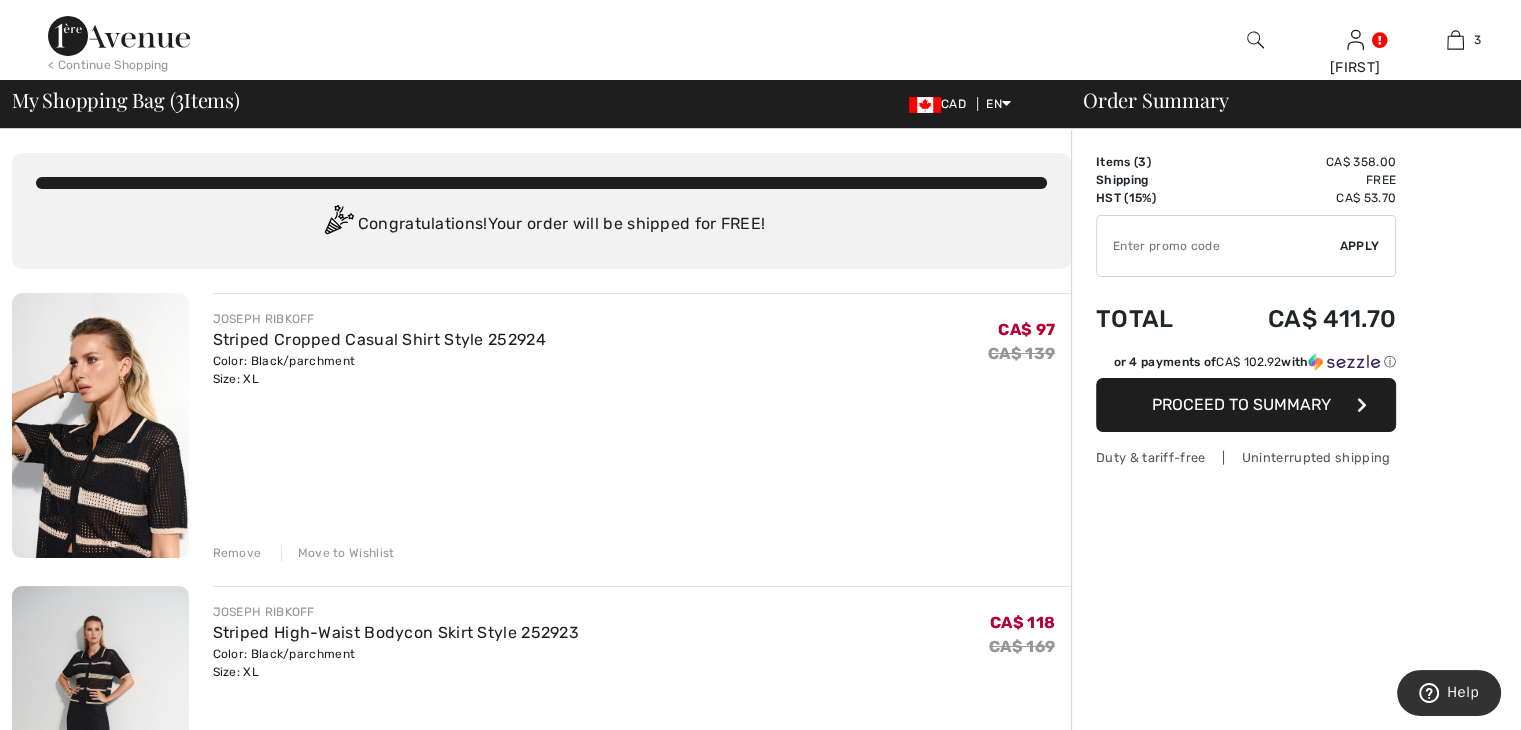 scroll, scrollTop: 40, scrollLeft: 0, axis: vertical 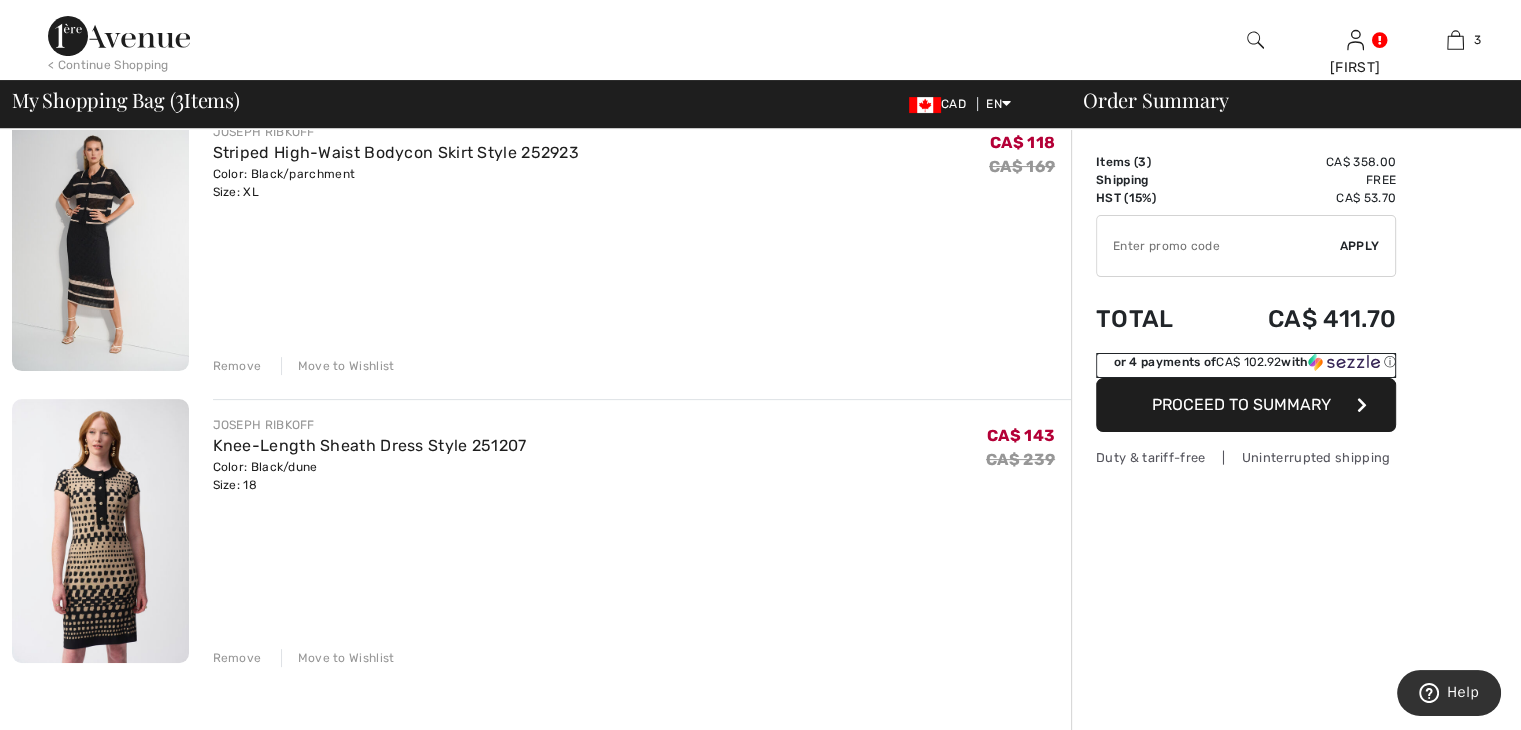 click on "or 4 payments of  CA$ 102.92  with    ⓘ" at bounding box center [1254, 362] 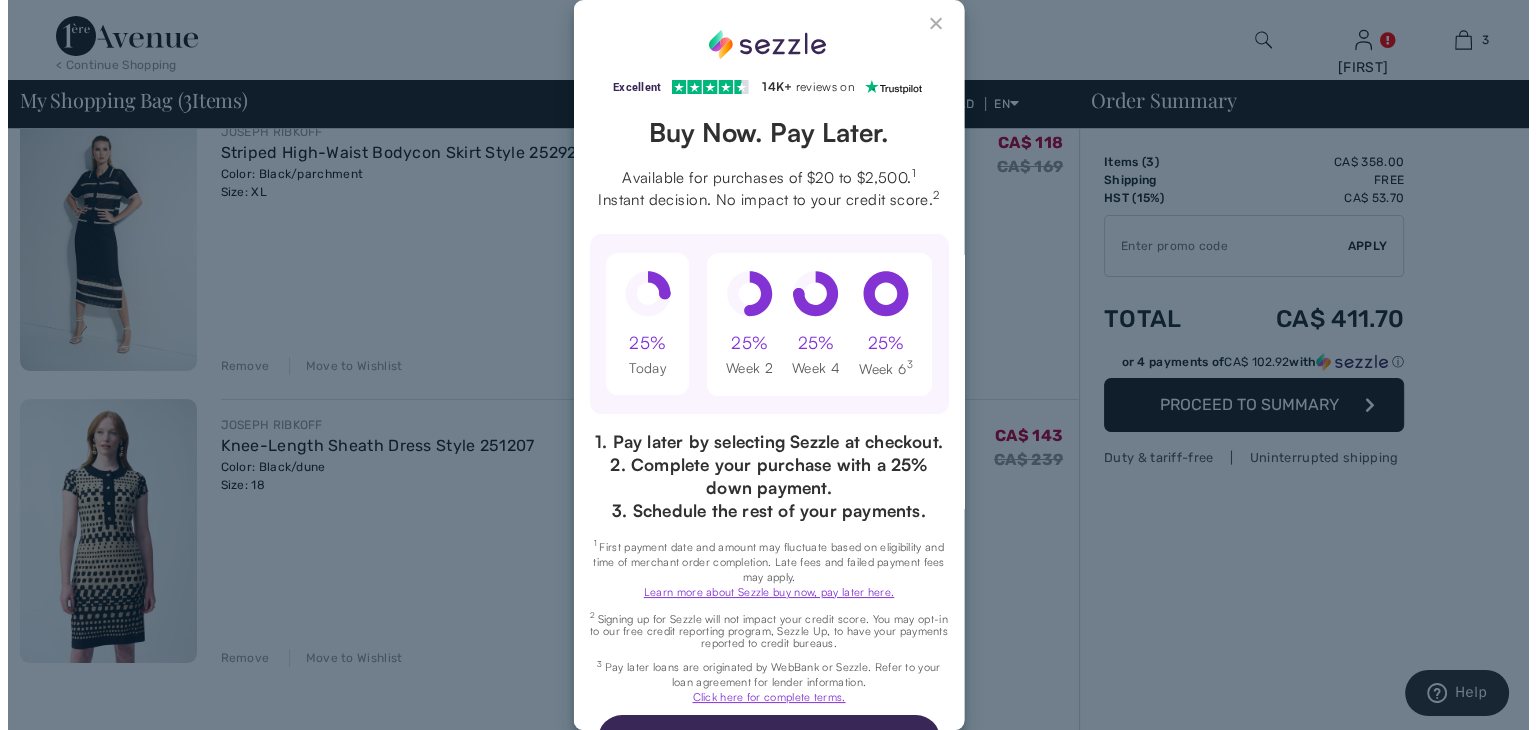 scroll, scrollTop: 0, scrollLeft: 0, axis: both 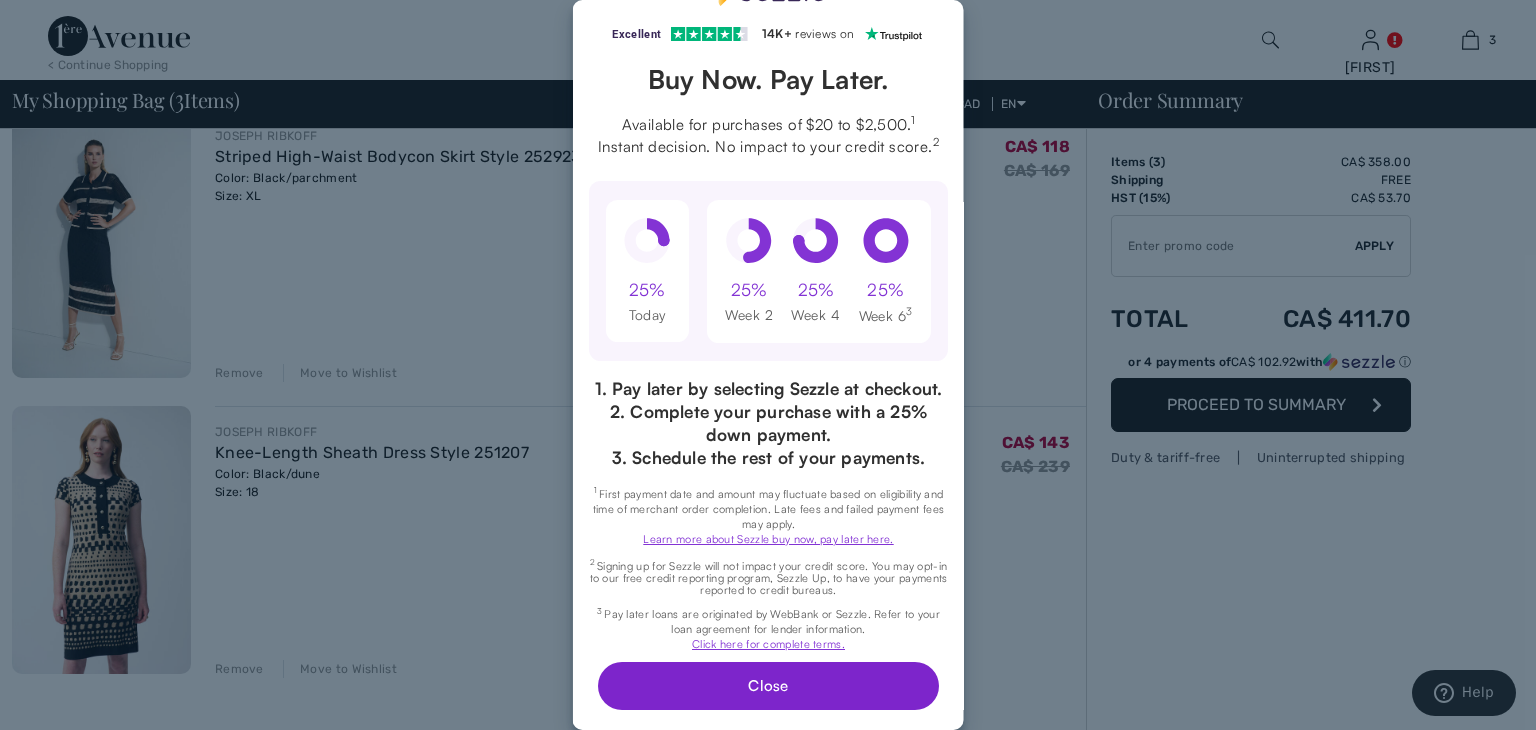 click on "Close" at bounding box center (767, 686) 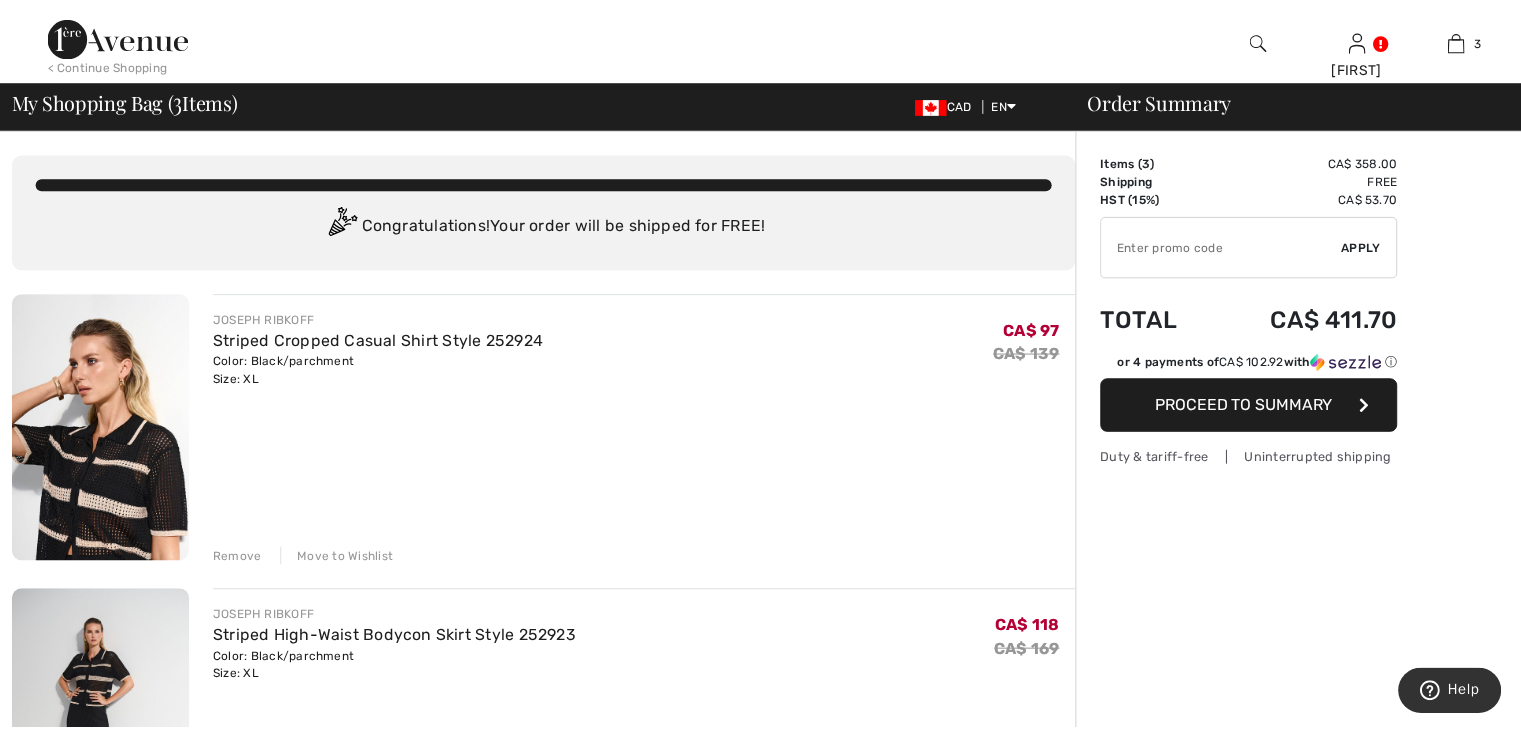 scroll, scrollTop: 81, scrollLeft: 0, axis: vertical 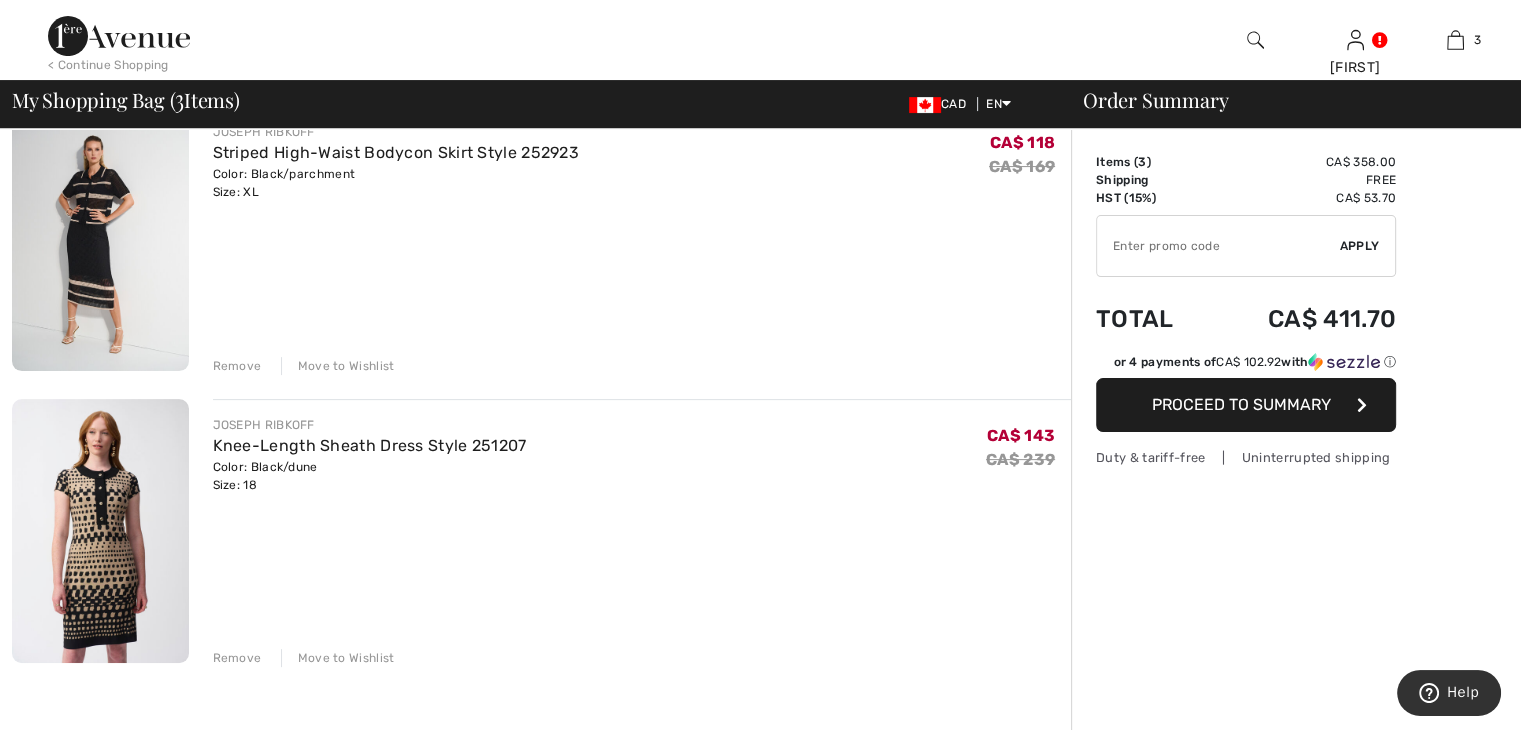 click on "JOSEPH RIBKOFF
Knee-Length Sheath Dress Style 251207
Color: Black/dune
Size: 18
Final Sale
CA$ 143
CA$ 239
CA$ 143
CA$ 239
Remove
Move to Wishlist" at bounding box center [642, 533] 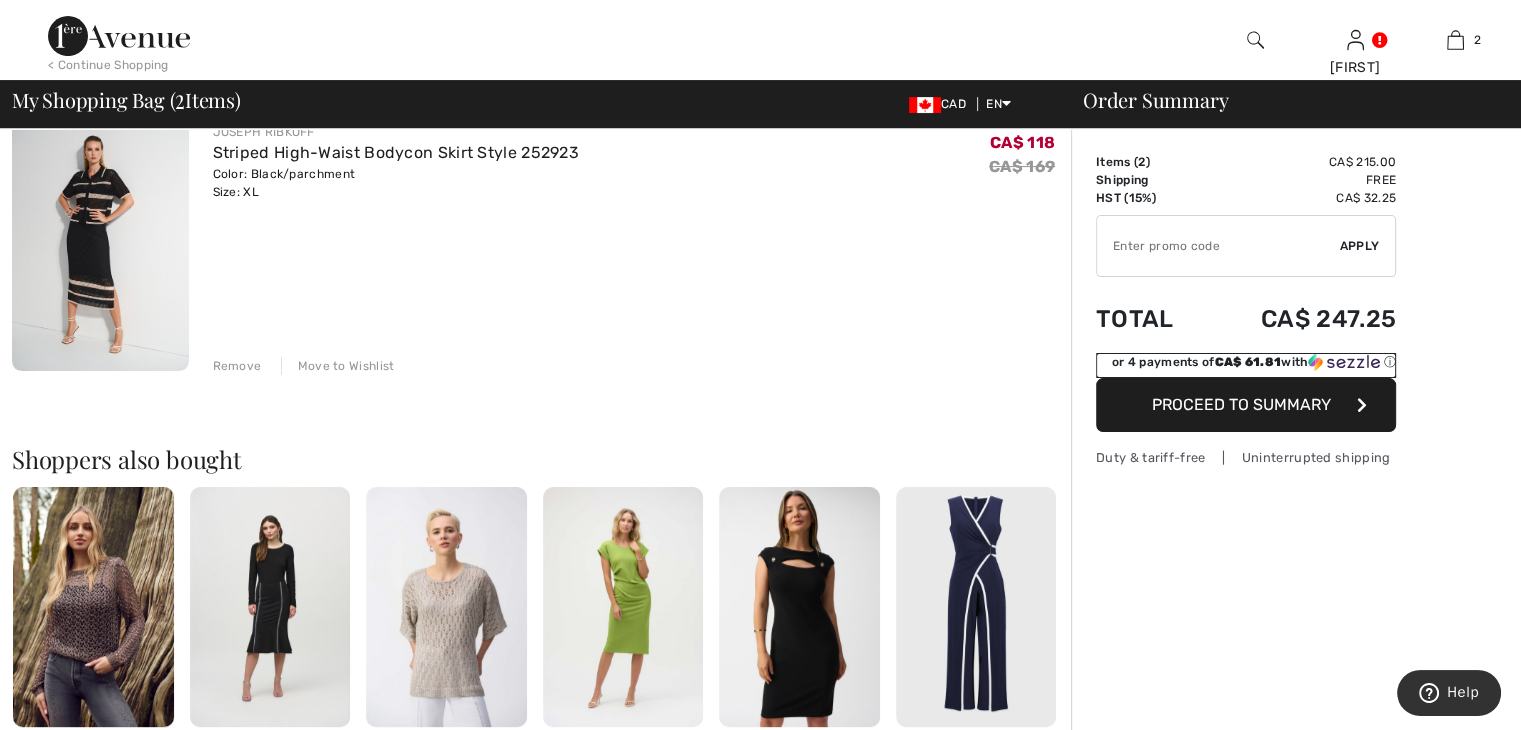 click on "ⓘ" at bounding box center (0, 0) 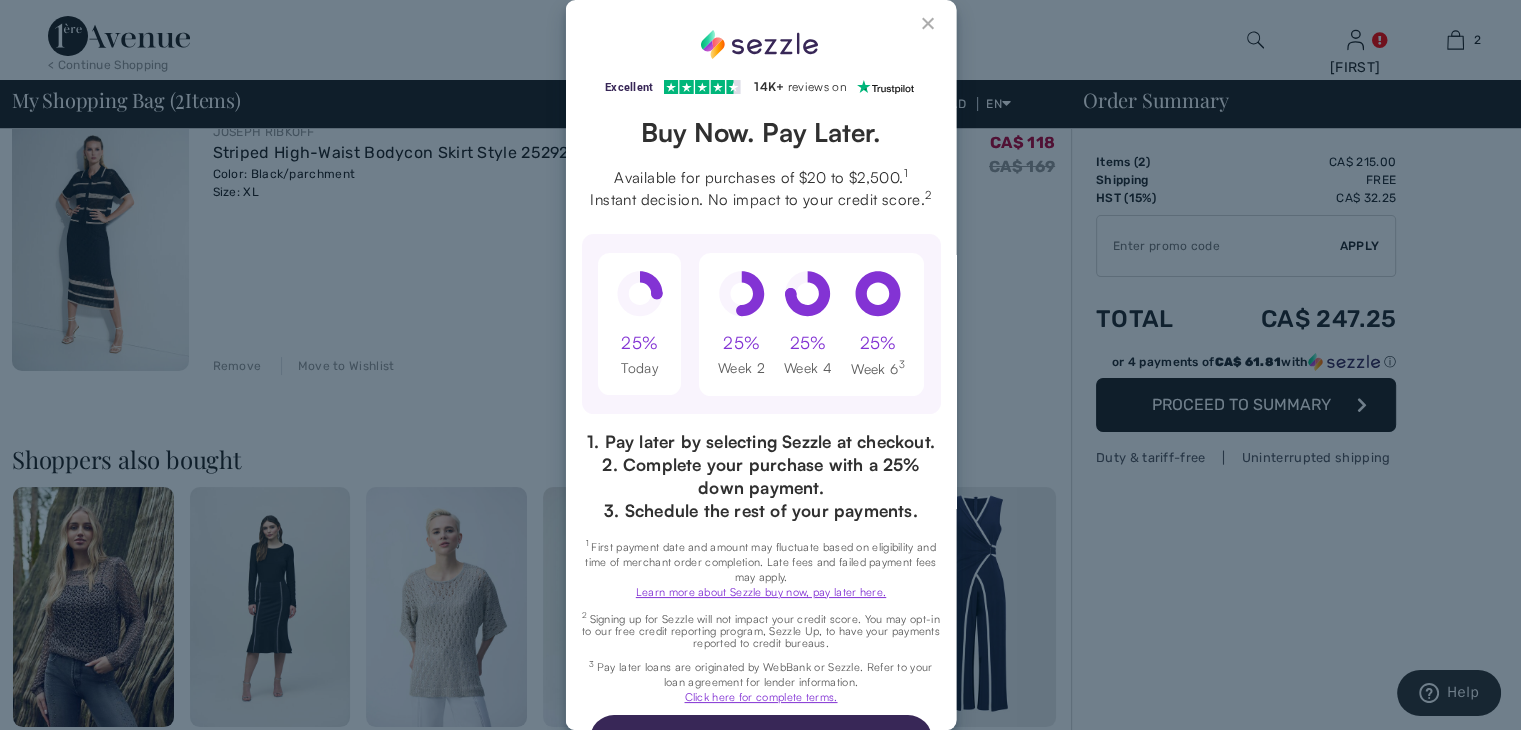 scroll, scrollTop: 0, scrollLeft: 0, axis: both 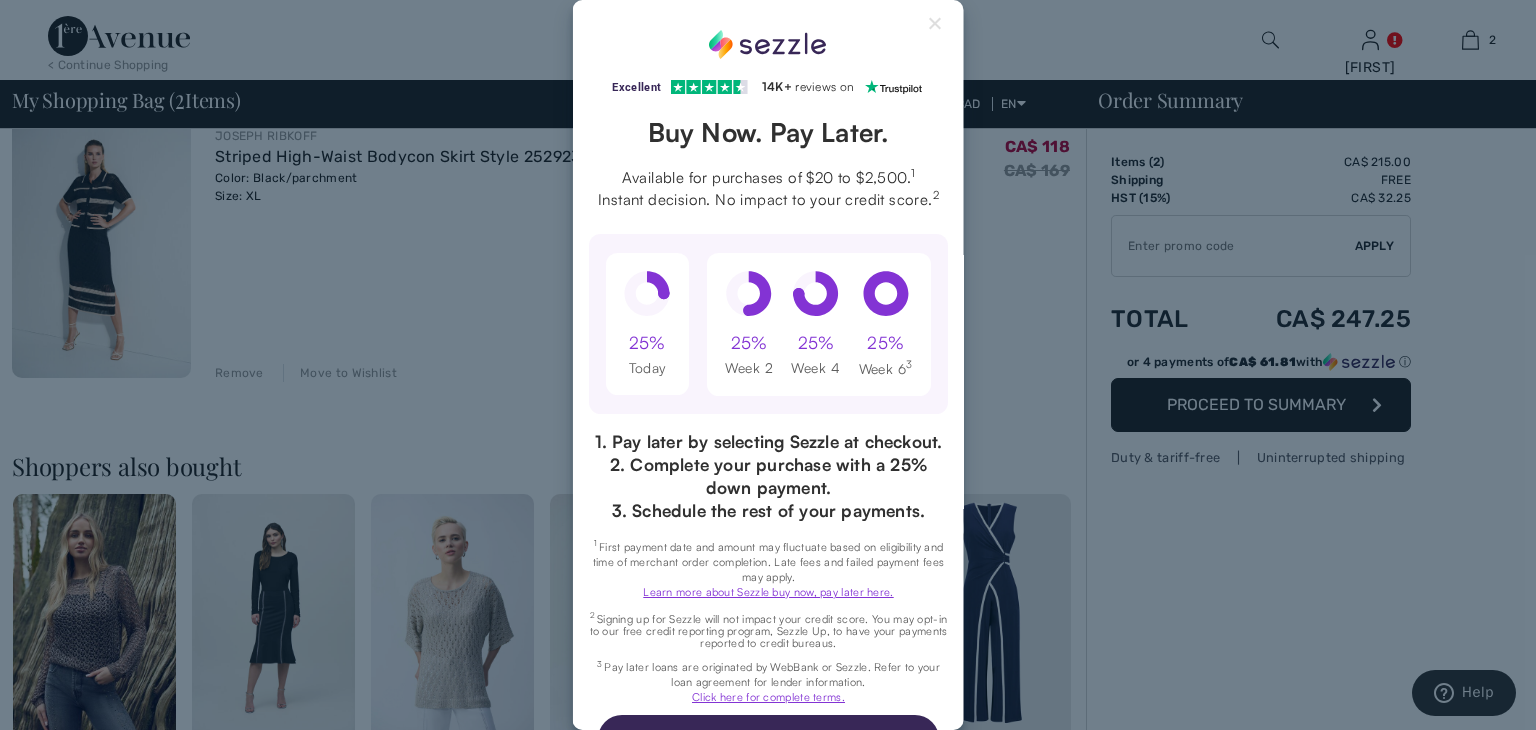 click on "Excellent
4.3 out of 5 star rating on Trustpilot
1" at bounding box center (768, 365) 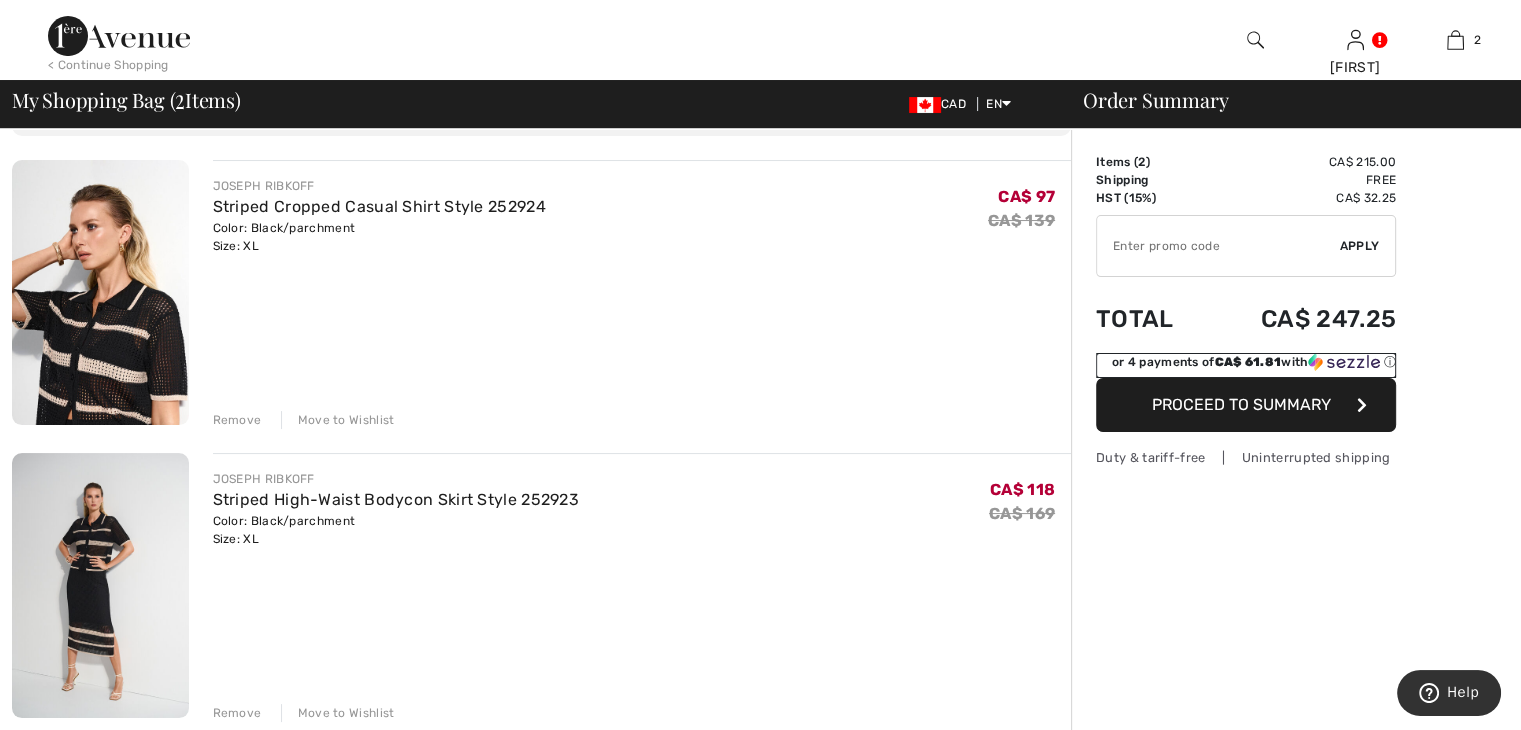 scroll, scrollTop: 213, scrollLeft: 0, axis: vertical 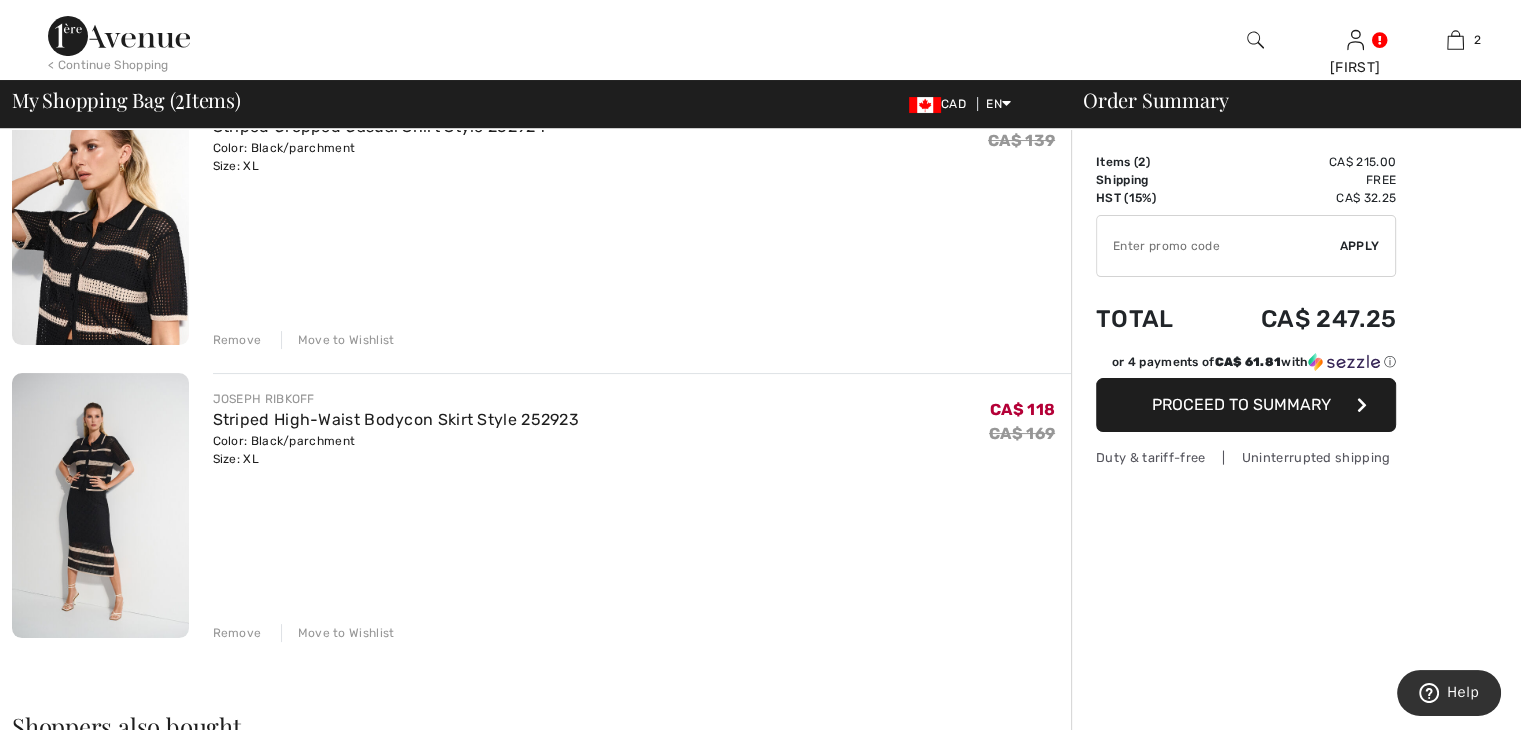 click on "Color: Black/parchment
Size: XL" at bounding box center [396, 450] 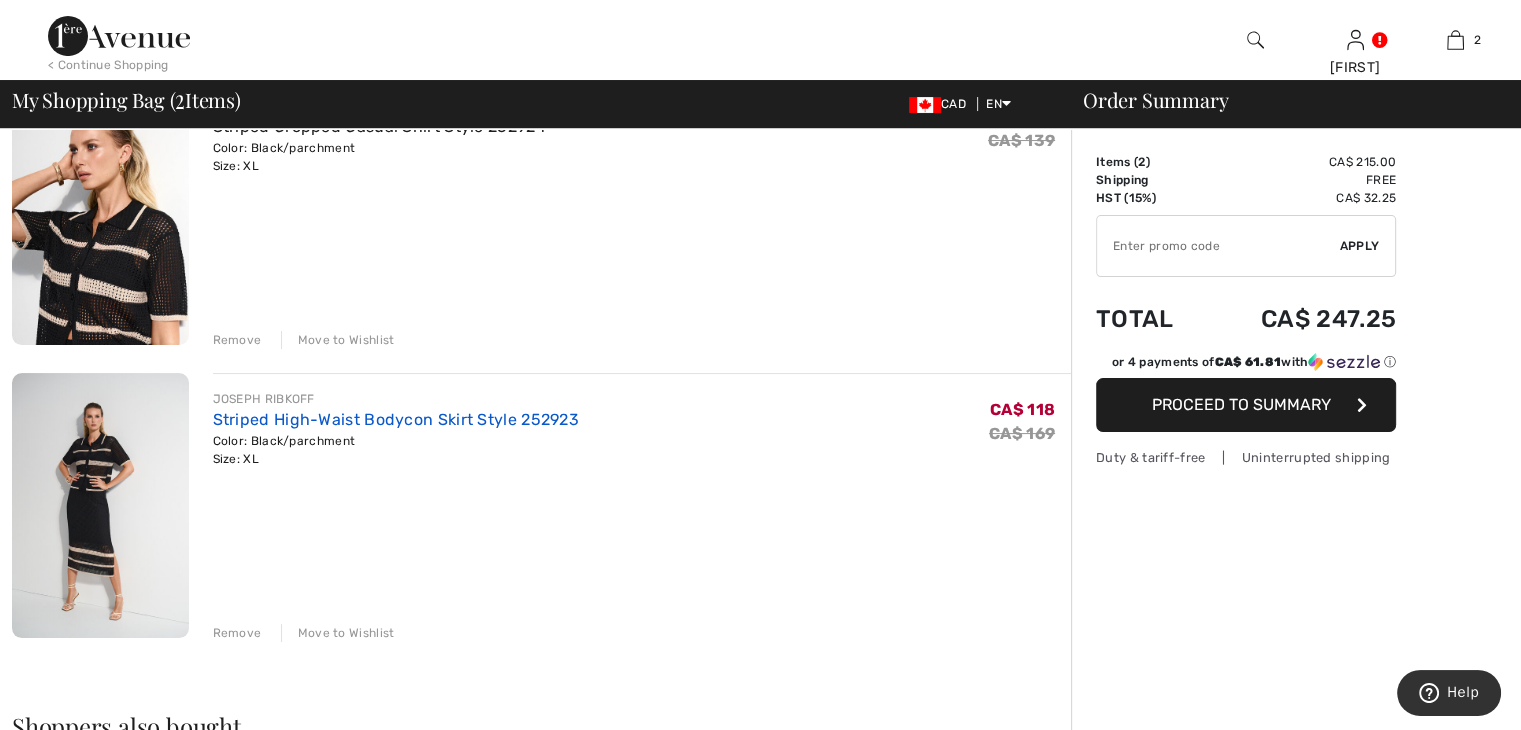 click on "Striped High-Waist Bodycon Skirt Style 252923" at bounding box center [396, 419] 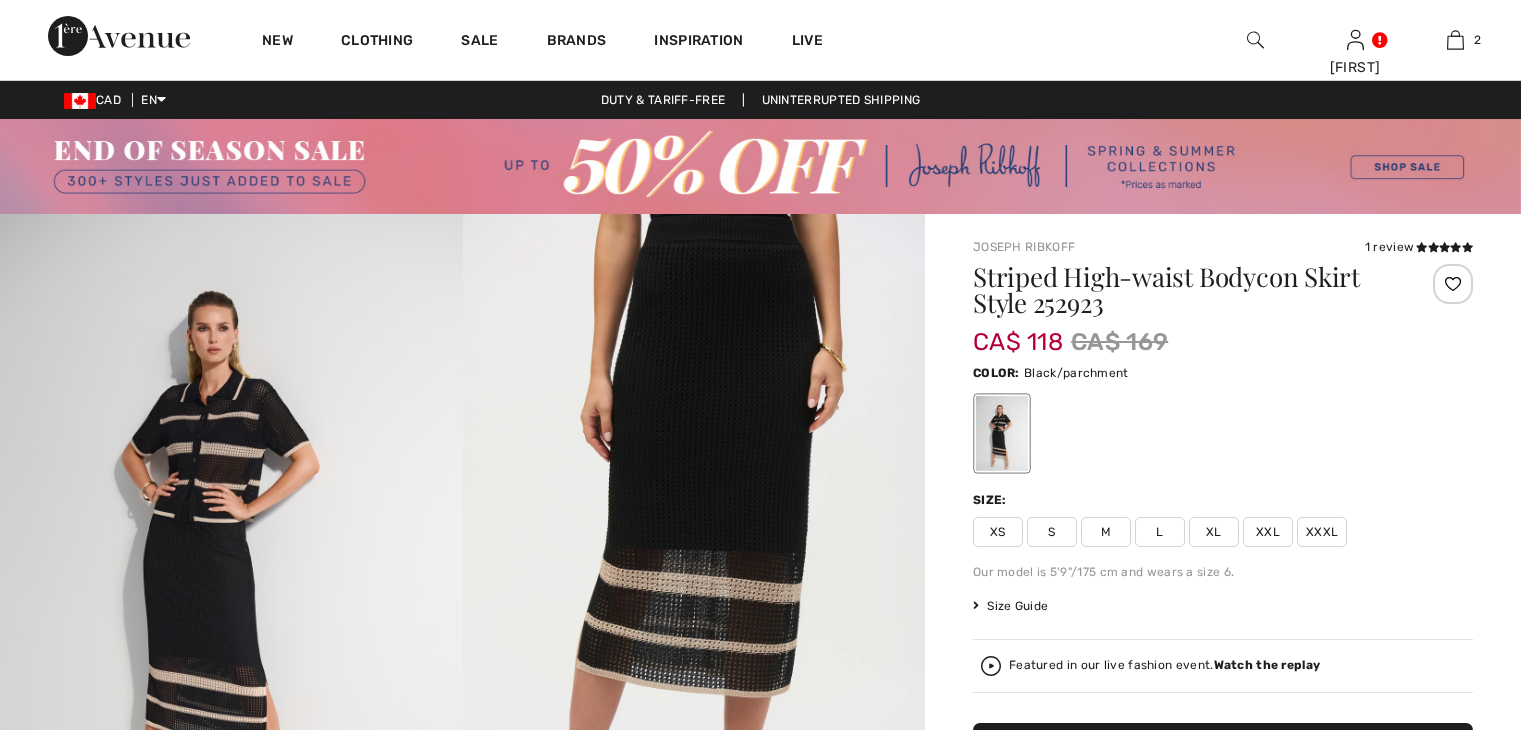 scroll, scrollTop: 0, scrollLeft: 0, axis: both 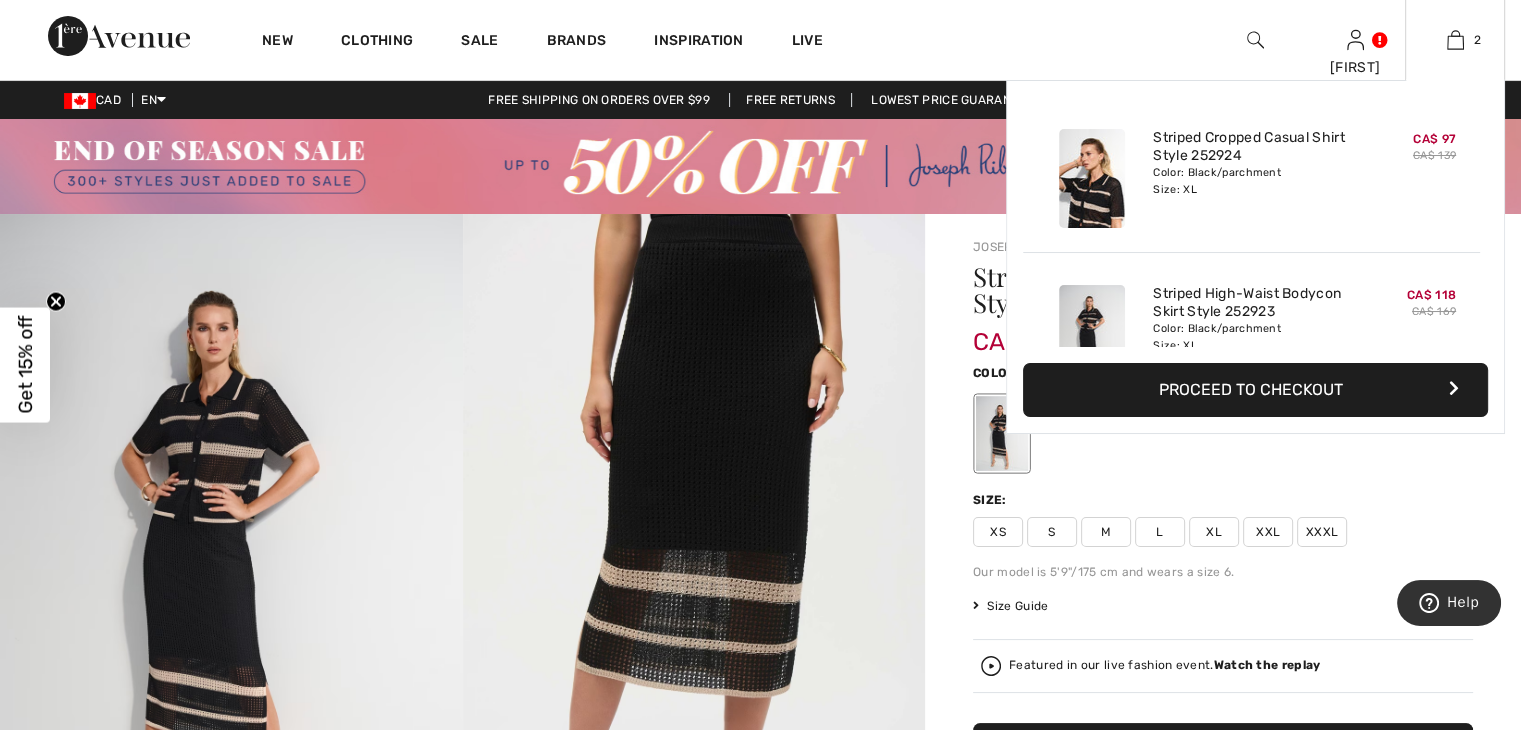 click on "Proceed to Checkout" at bounding box center (1255, 390) 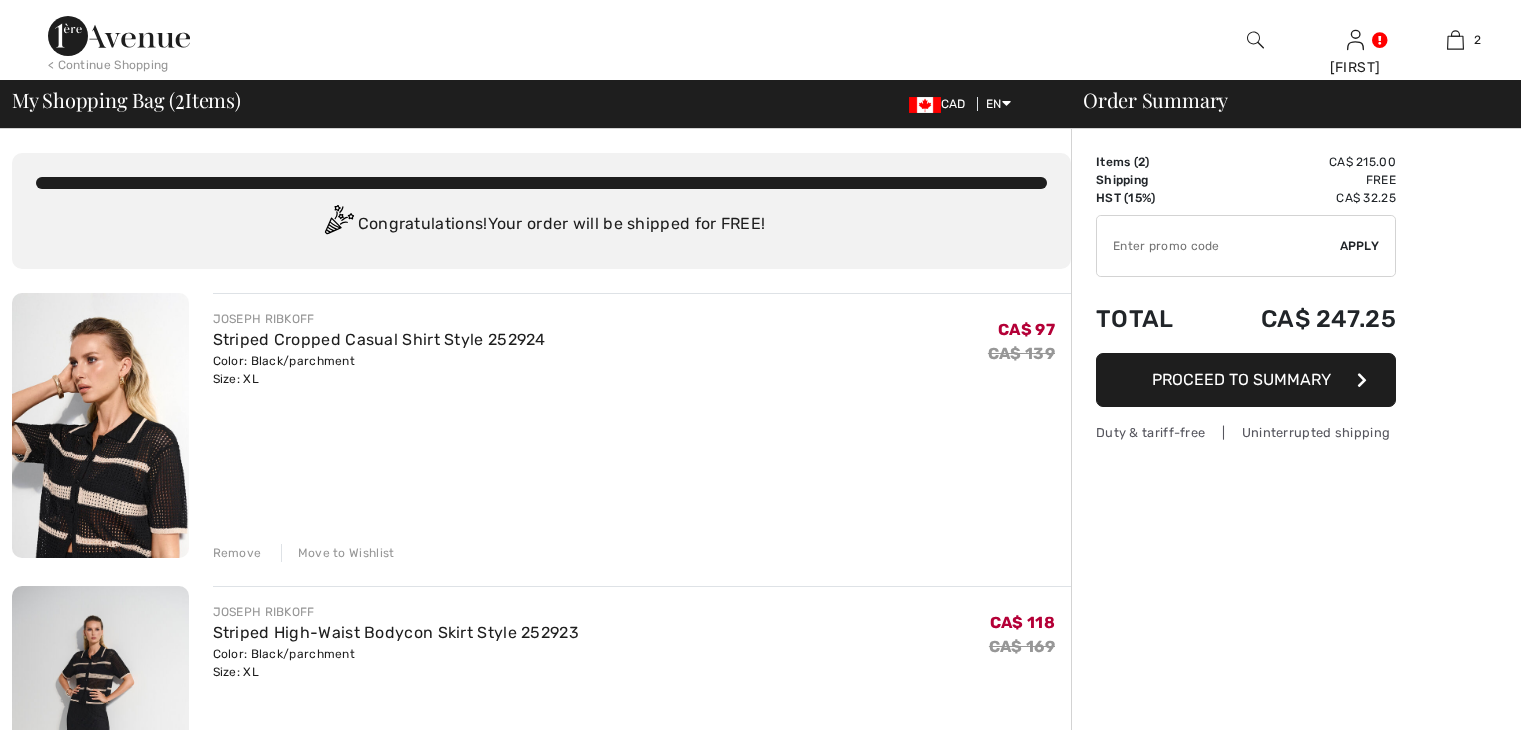 scroll, scrollTop: 0, scrollLeft: 0, axis: both 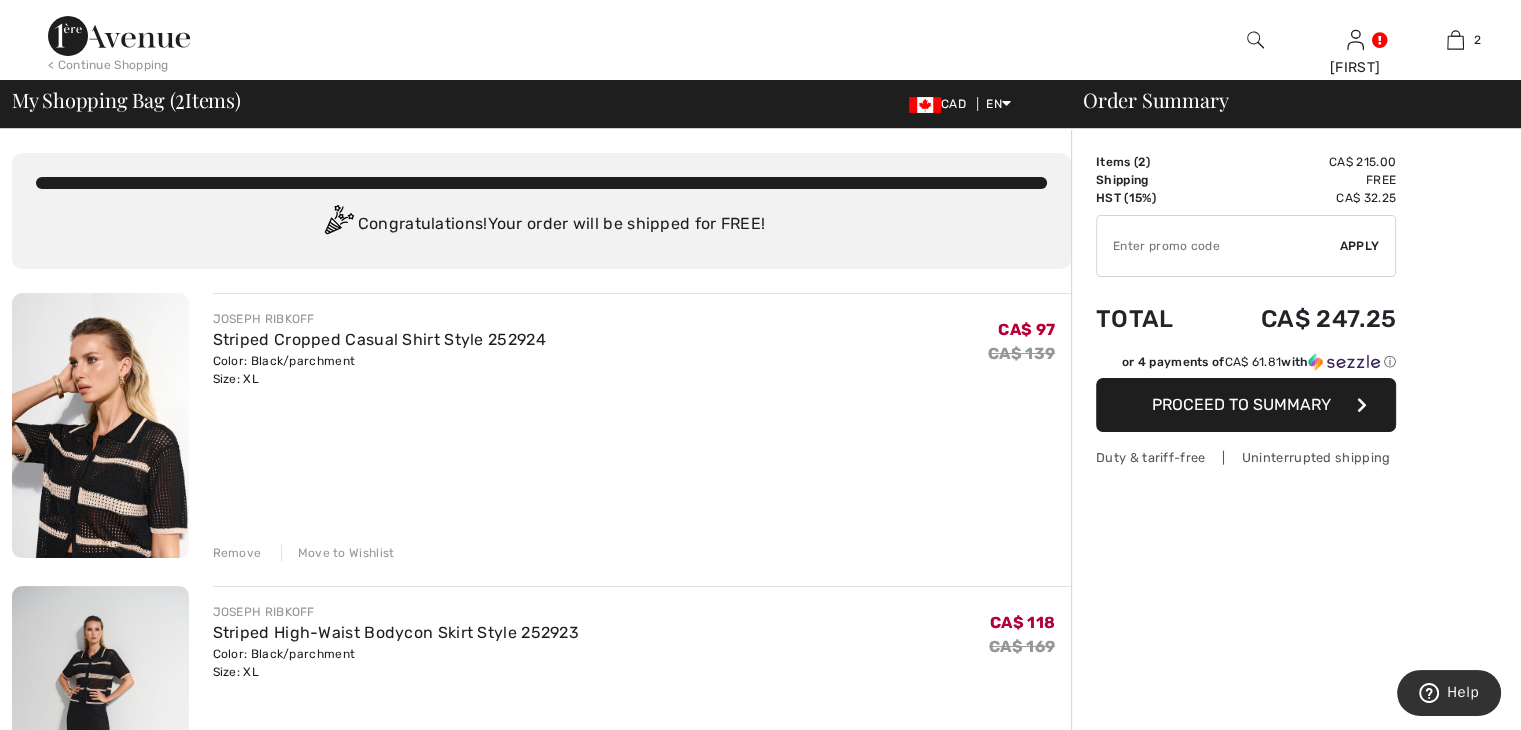 click on "Proceed to Summary" at bounding box center [1241, 404] 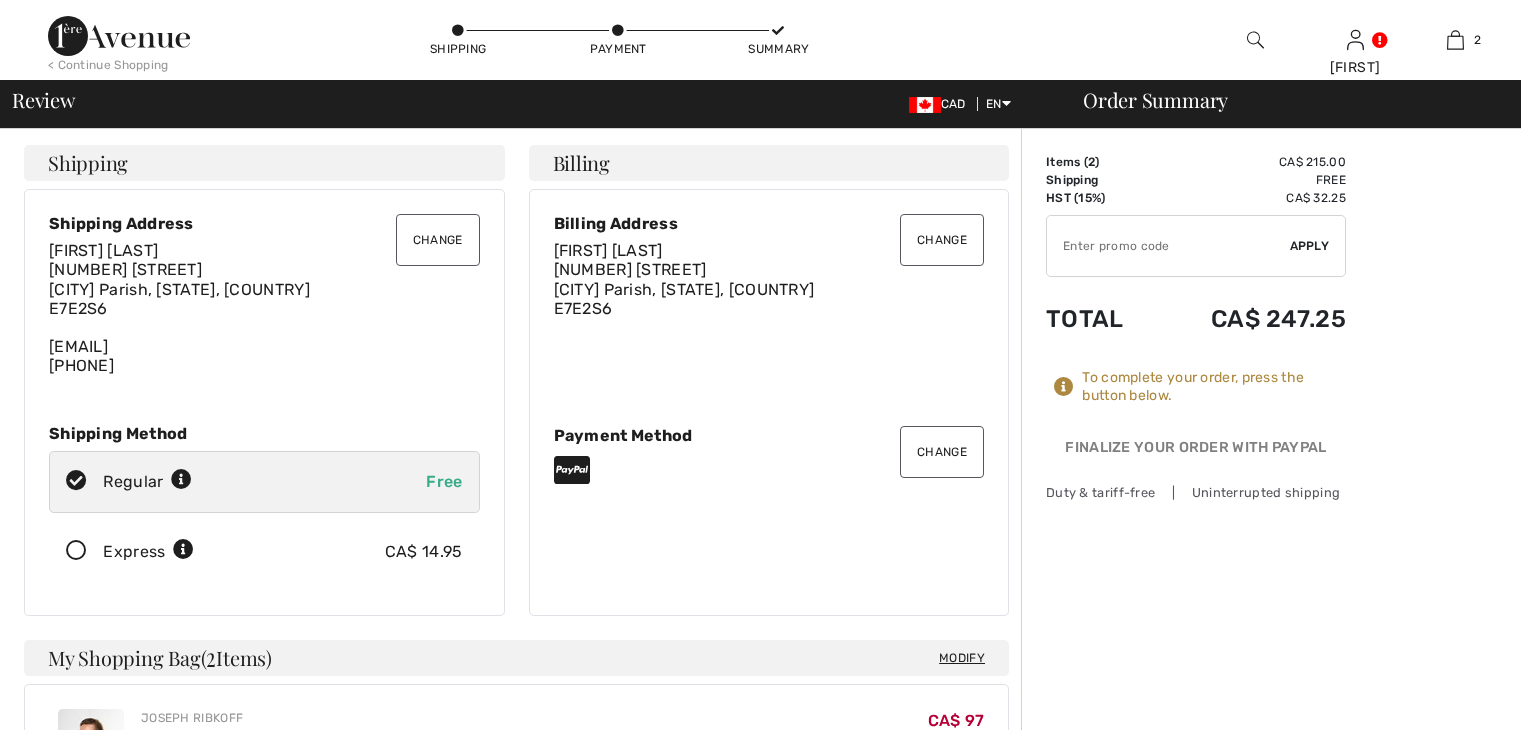 scroll, scrollTop: 0, scrollLeft: 0, axis: both 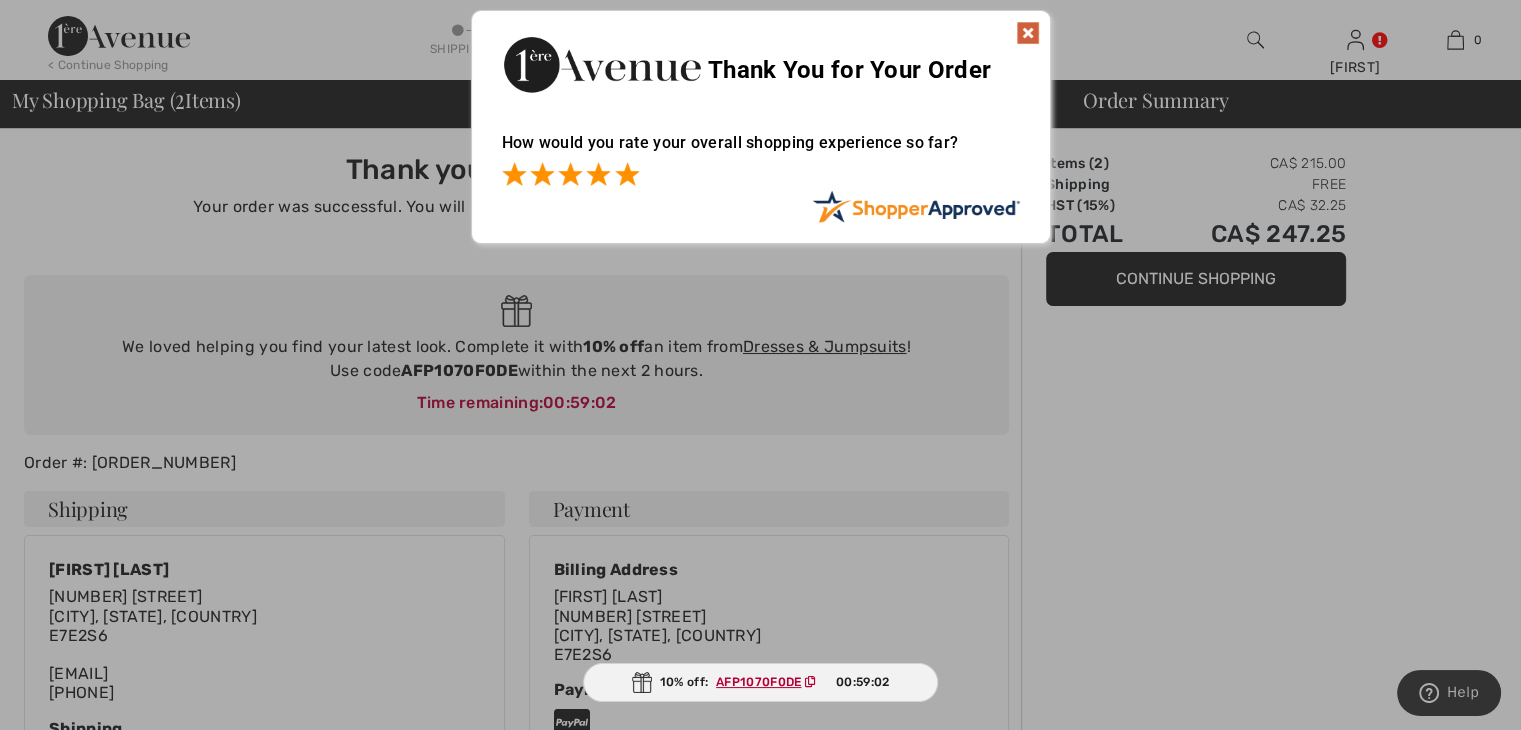 click at bounding box center (627, 174) 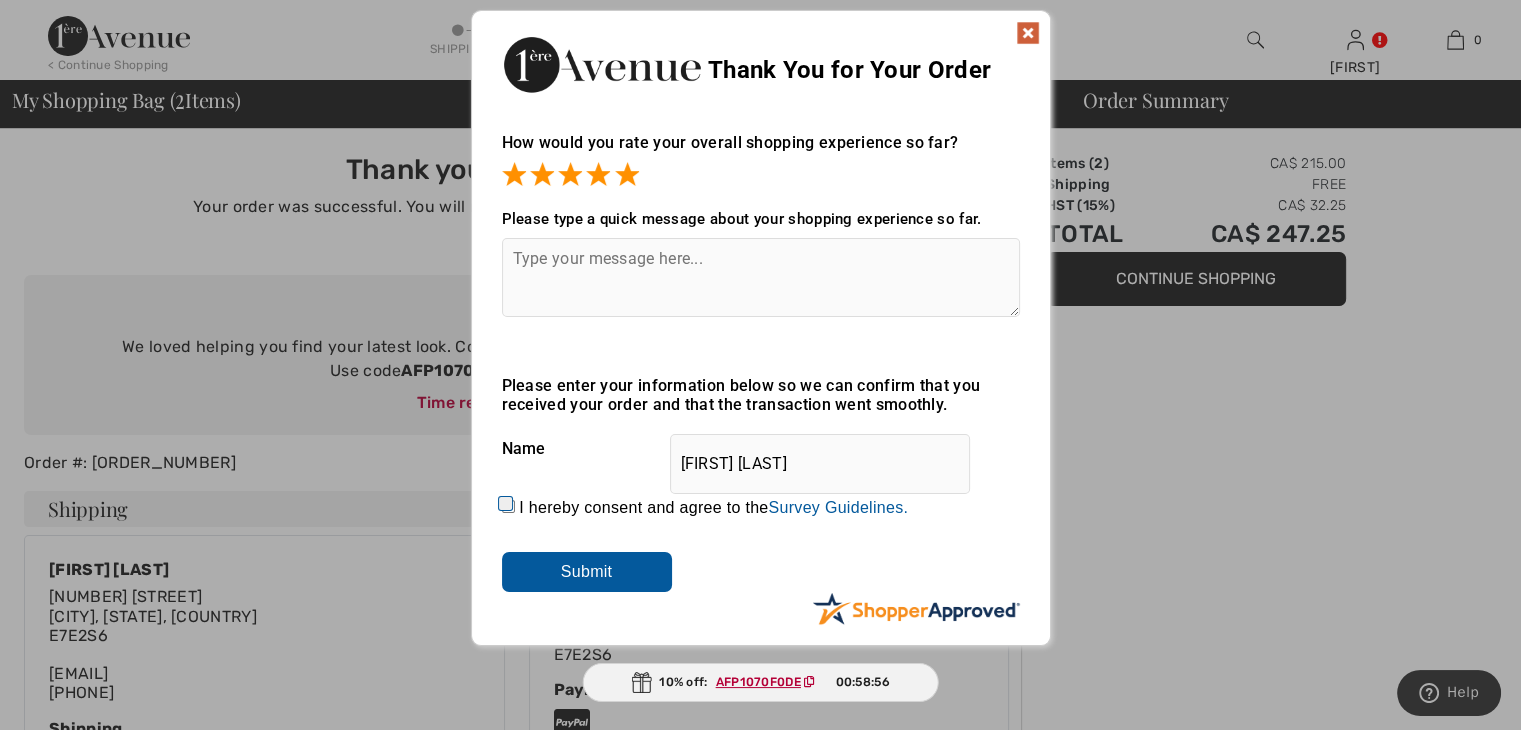 click on "I hereby consent and agree to the  By submitting a review, you grant permission to Shopper Approved to display and share your name, review, and any content submitted, in an effort to help future 1ereavenue.com customers make better buying decisions. Personal information collected or provided in connection with your review is treated as set forth in our Privacy Policy located at  https://www.shopperapproved.com/privacy.php  and is subject to 1ereavenue.com’s Privacy Policy as well. We are not responsible for 1ereavenue.com’s privacy practices and you should review 1ereavenue.com’s website directly to determine their privacy practices. For any content submitted, you grant Shopper Approved a non-exclusive license to use, copy, modify, delete and/or distribute such content without compensation to you. You also represent and warrant that: You are an active paying customer of 1ereavenue.com. You will not submit any content that is known to you to be false, inaccurate or misleading. Survey Guidelines." at bounding box center [508, 506] 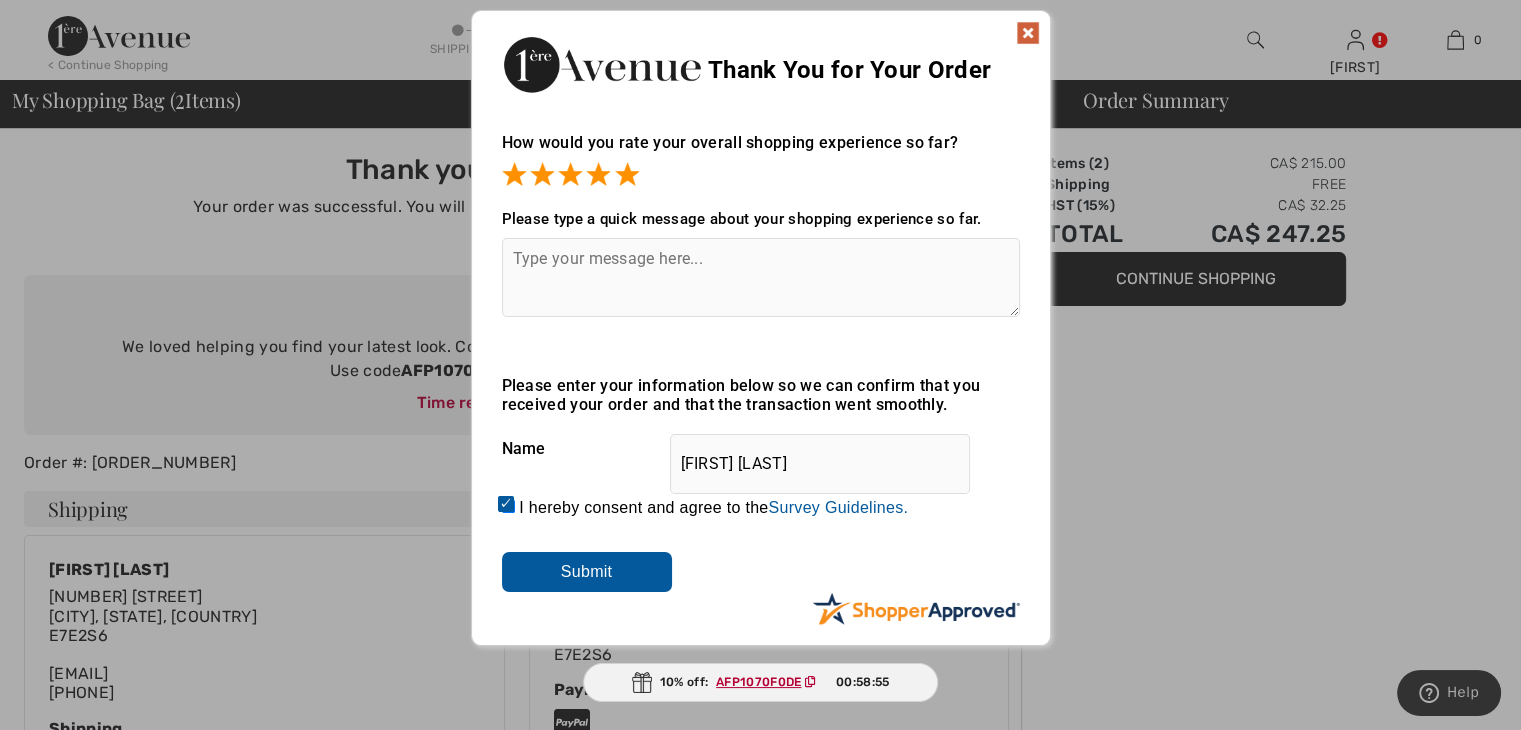 click on "Submit" at bounding box center (587, 572) 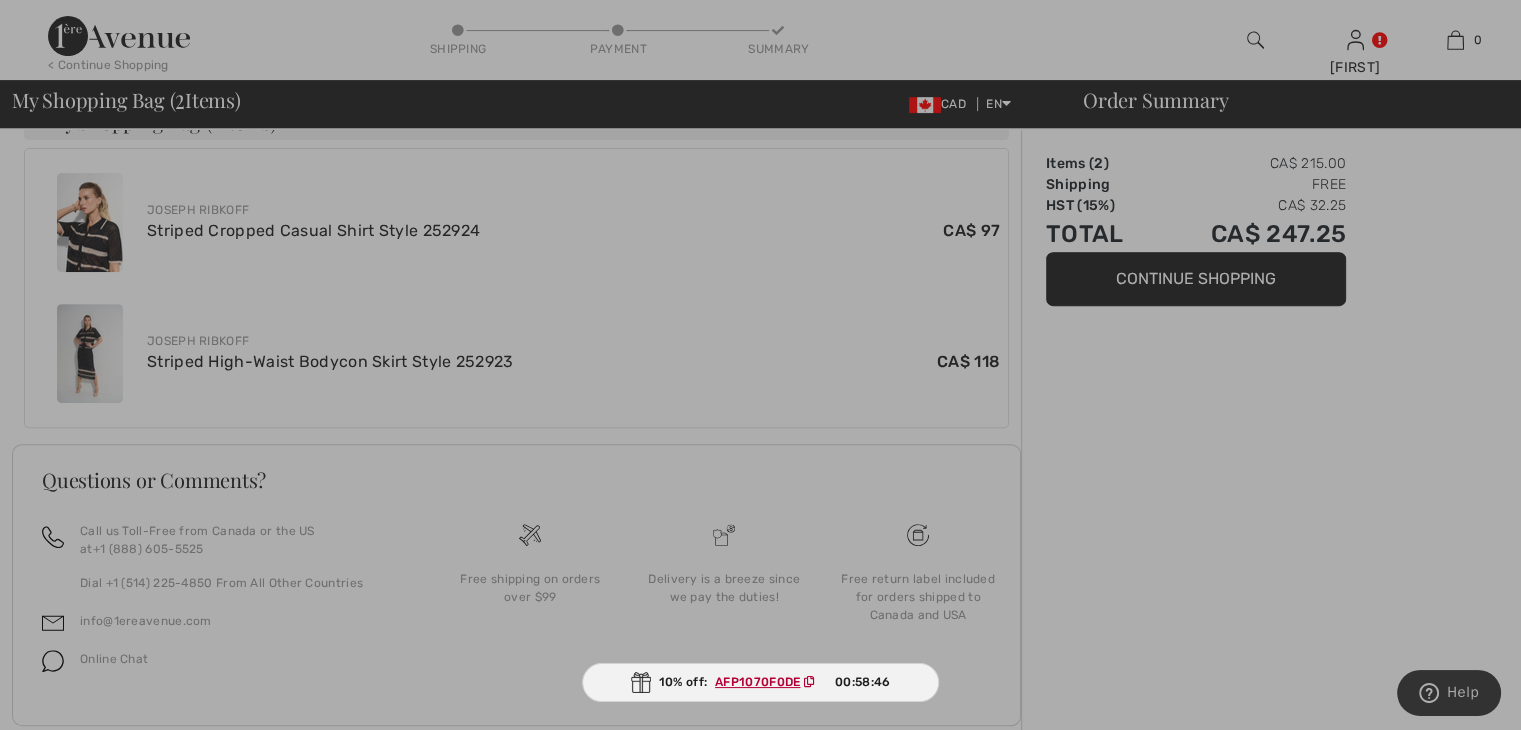 scroll, scrollTop: 752, scrollLeft: 0, axis: vertical 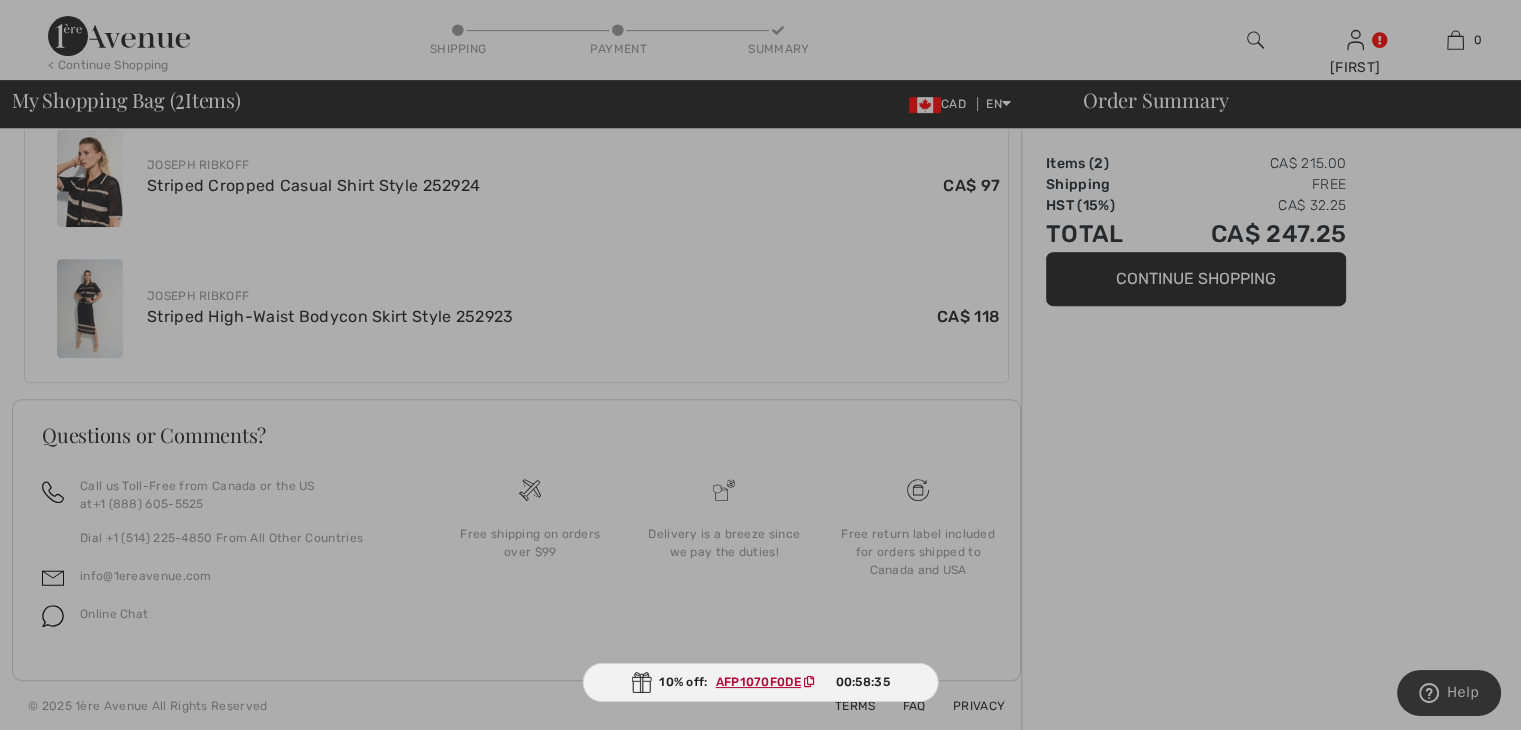 click on "AFP1070F0DE" at bounding box center [758, 682] 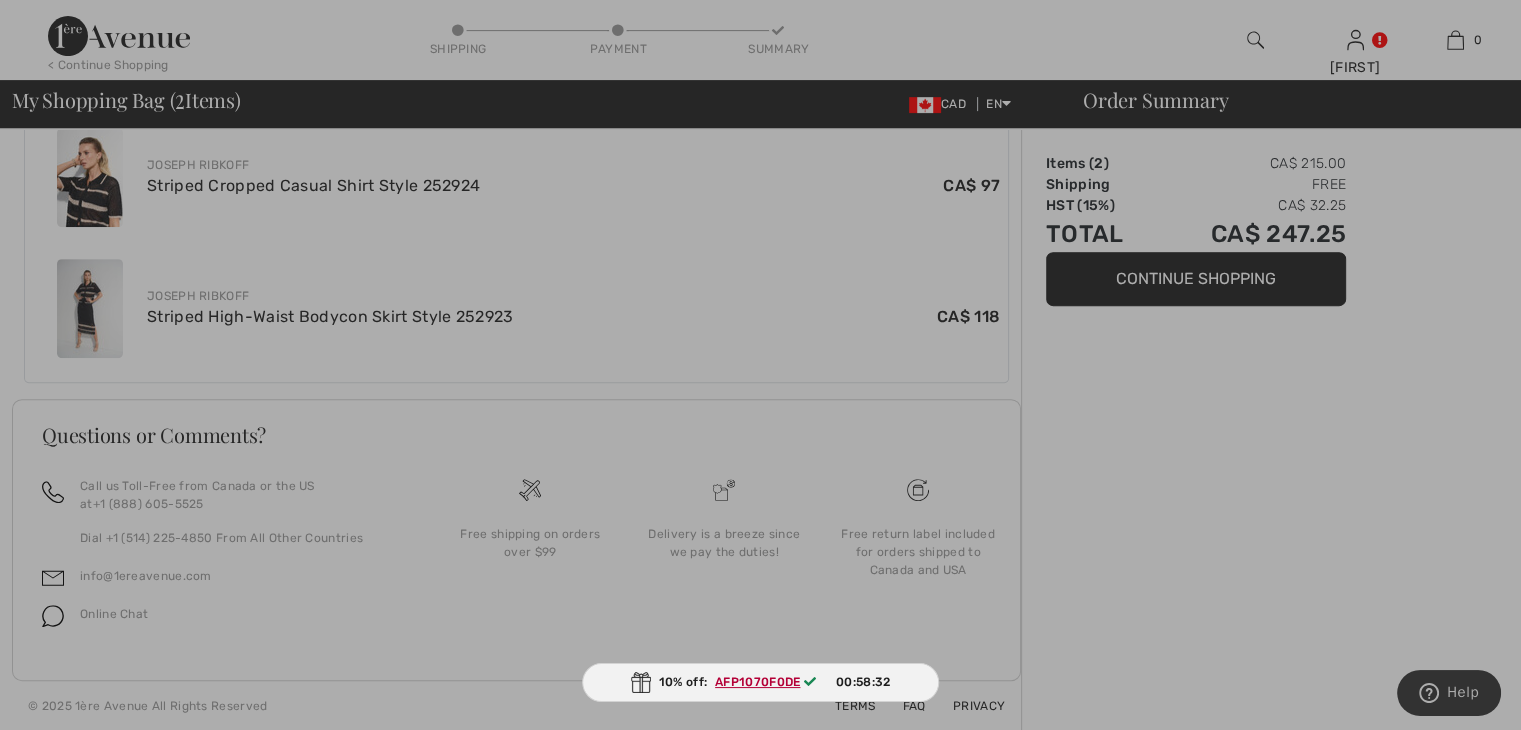 click on "00:58:32" at bounding box center (863, 682) 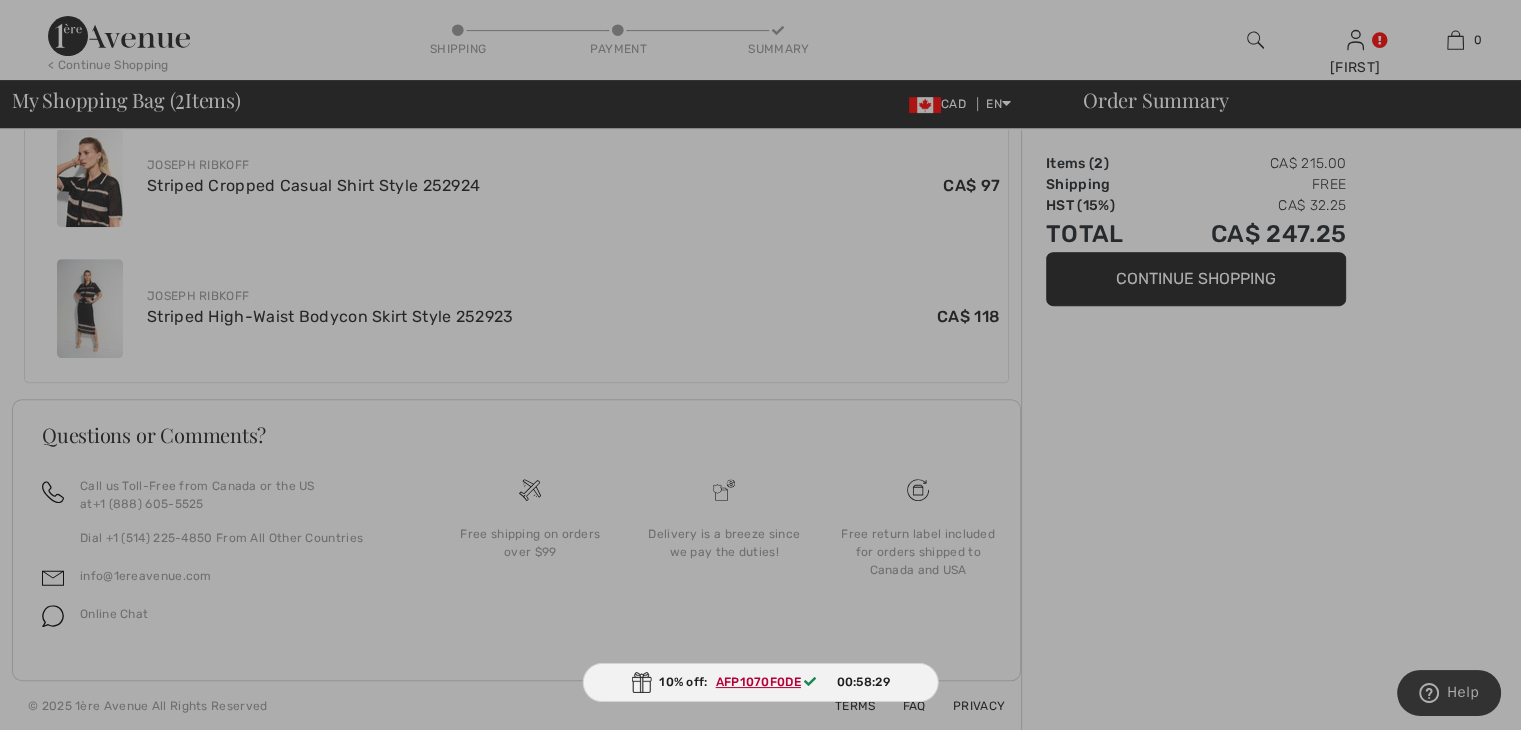 click at bounding box center [641, 682] 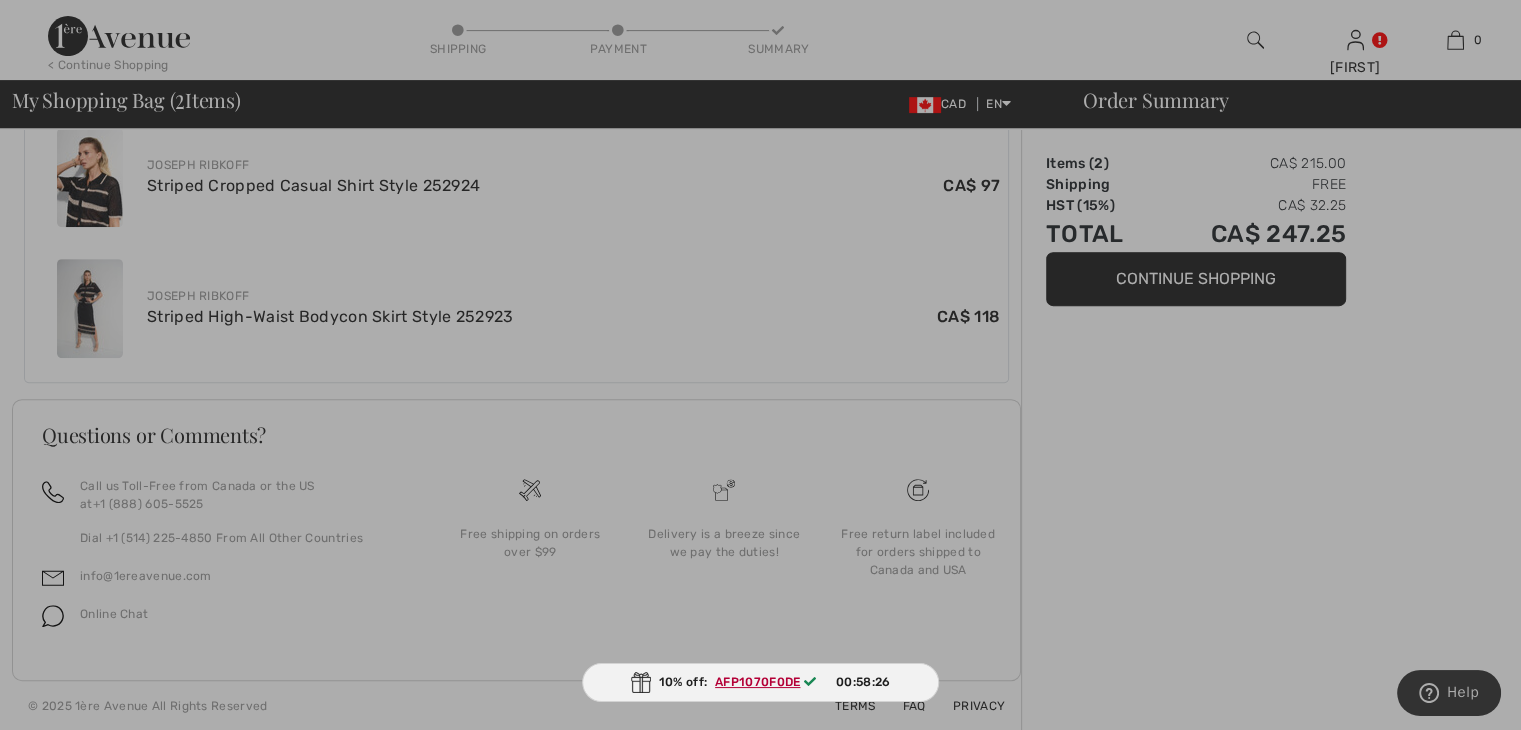 click at bounding box center [760, 365] 